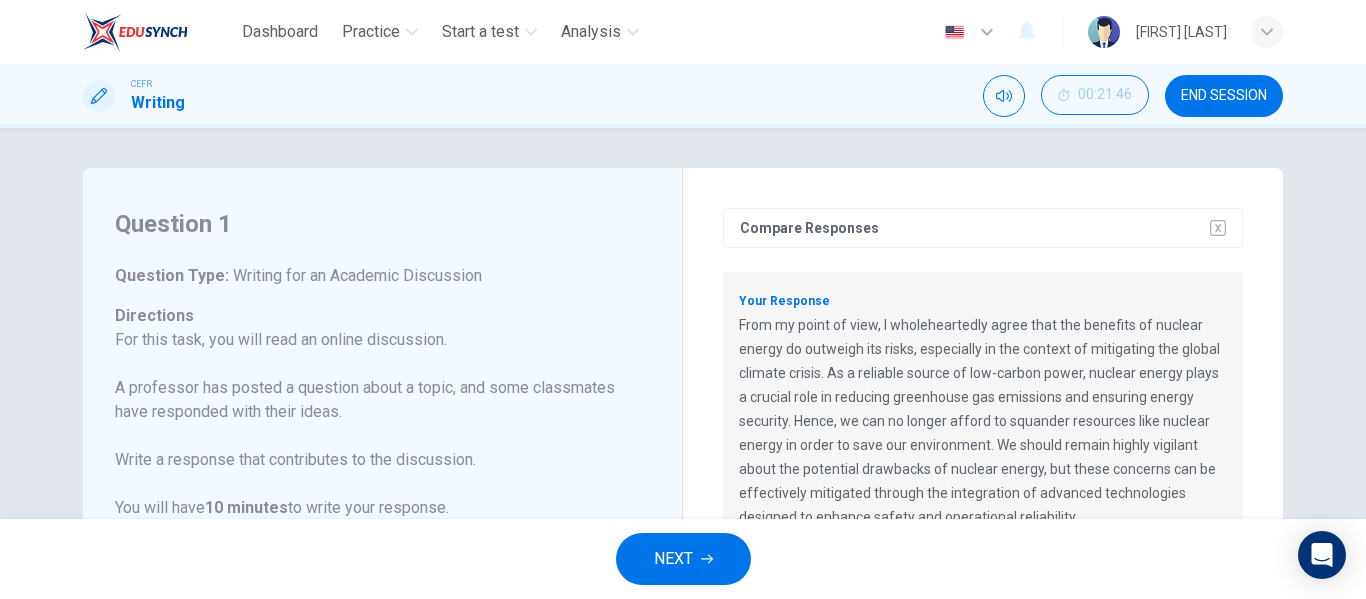 scroll, scrollTop: 0, scrollLeft: 0, axis: both 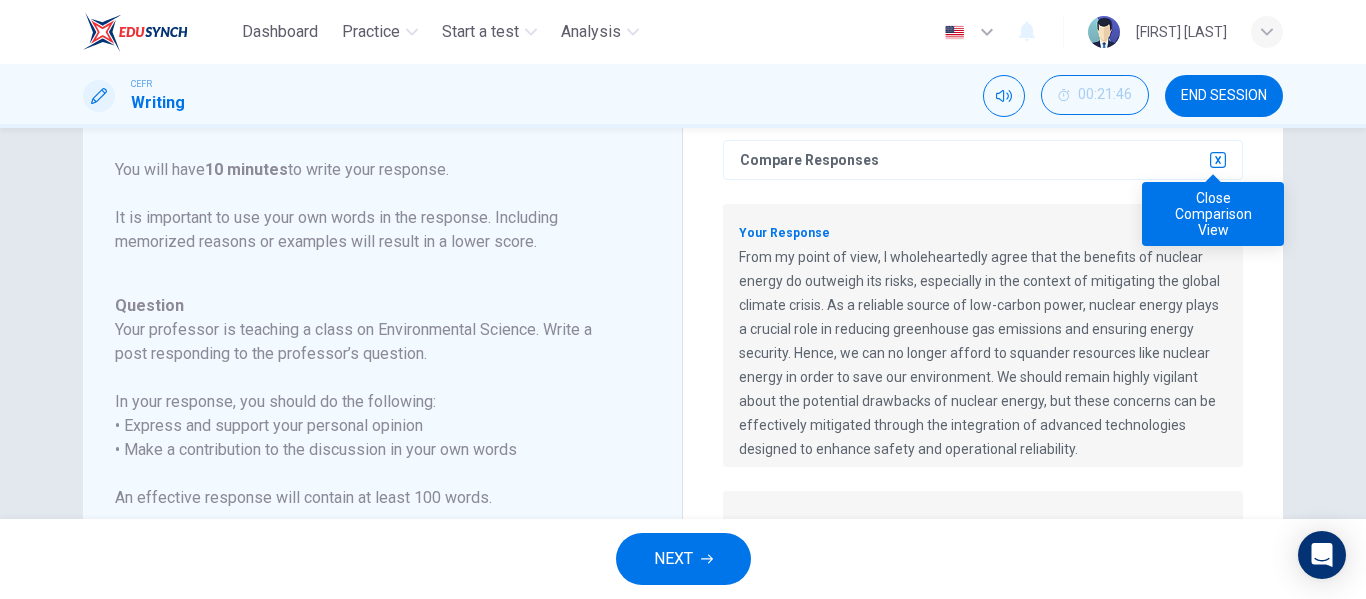 click at bounding box center [1218, 160] 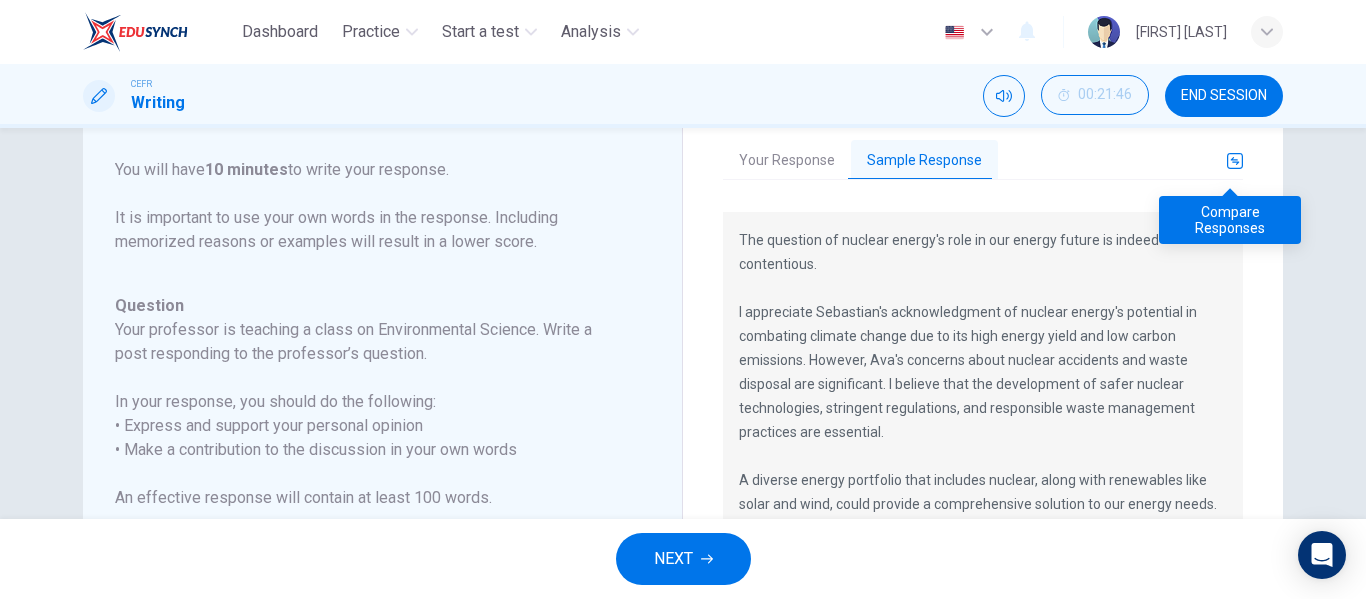 drag, startPoint x: 1207, startPoint y: 162, endPoint x: 1234, endPoint y: 161, distance: 27.018513 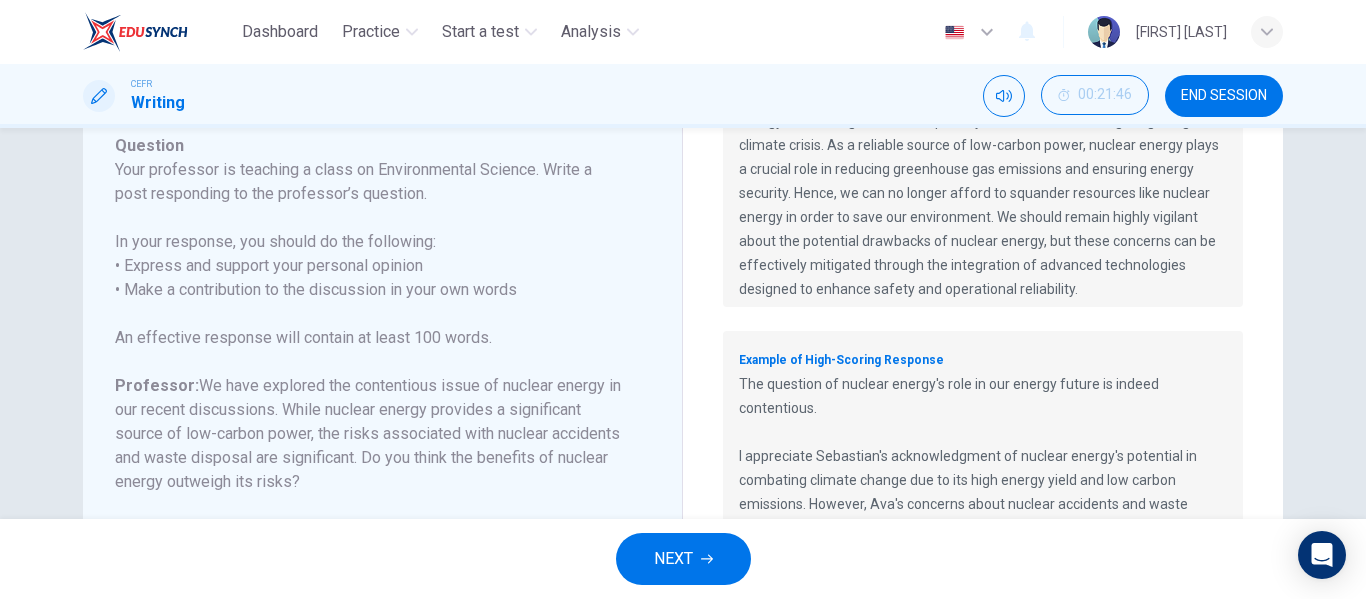 scroll, scrollTop: 95, scrollLeft: 0, axis: vertical 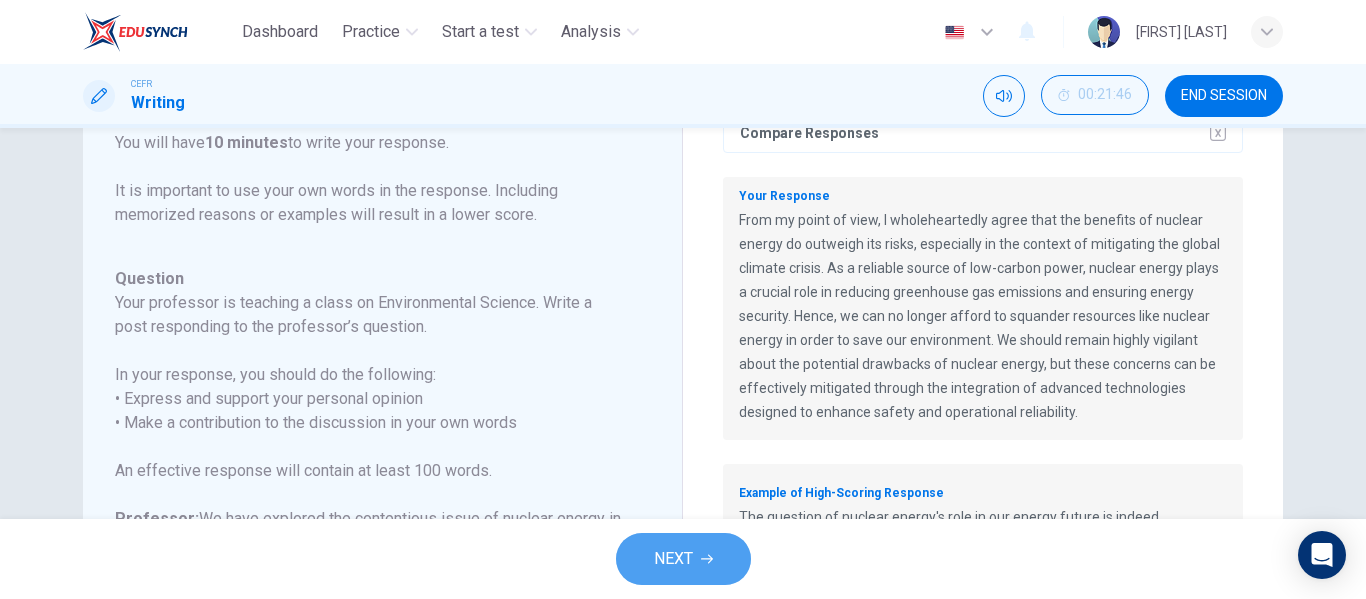 click on "NEXT" at bounding box center (683, 559) 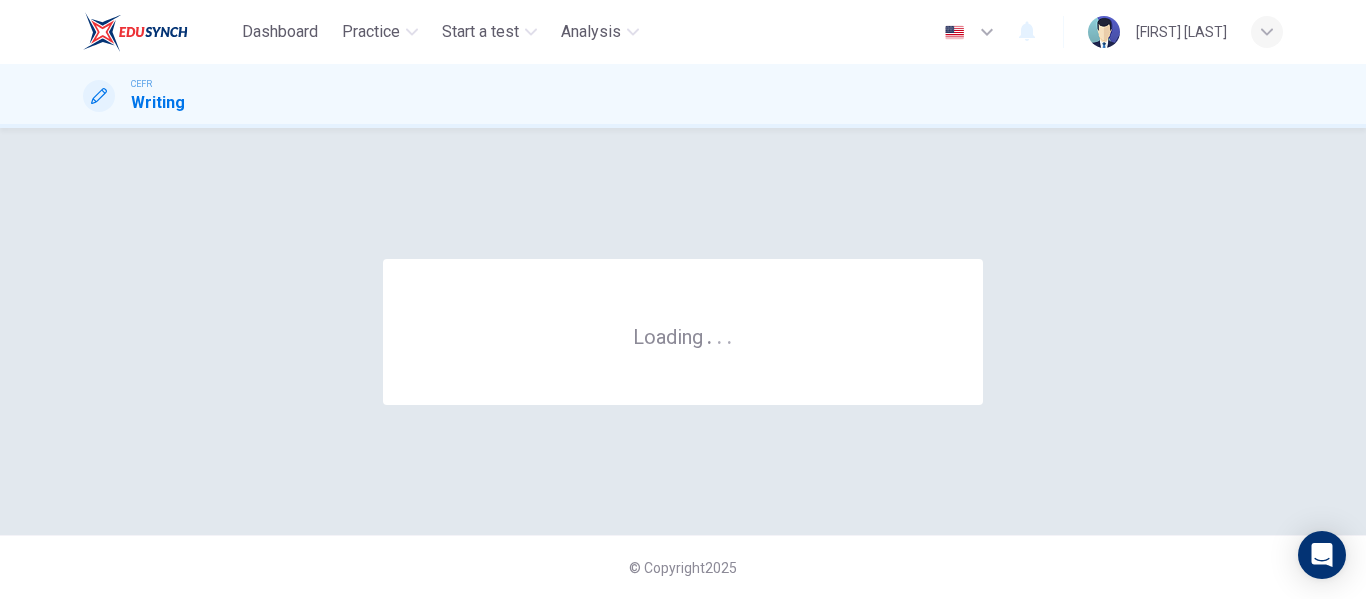 scroll, scrollTop: 0, scrollLeft: 0, axis: both 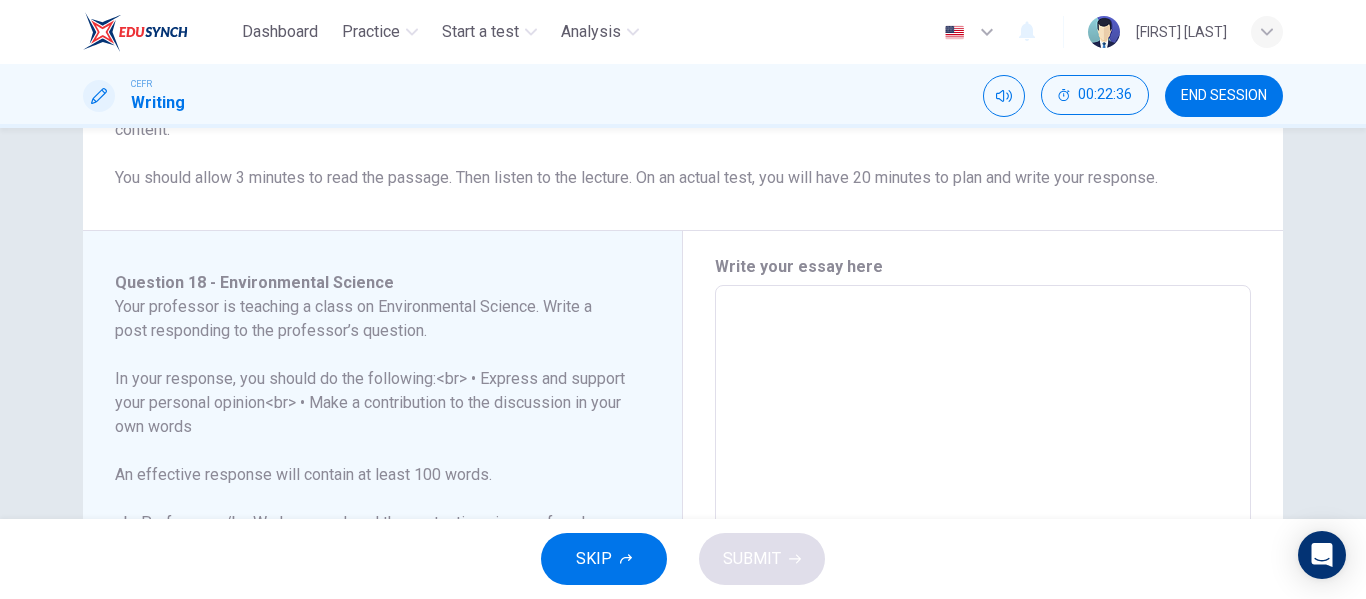 drag, startPoint x: 377, startPoint y: 406, endPoint x: 393, endPoint y: 415, distance: 18.35756 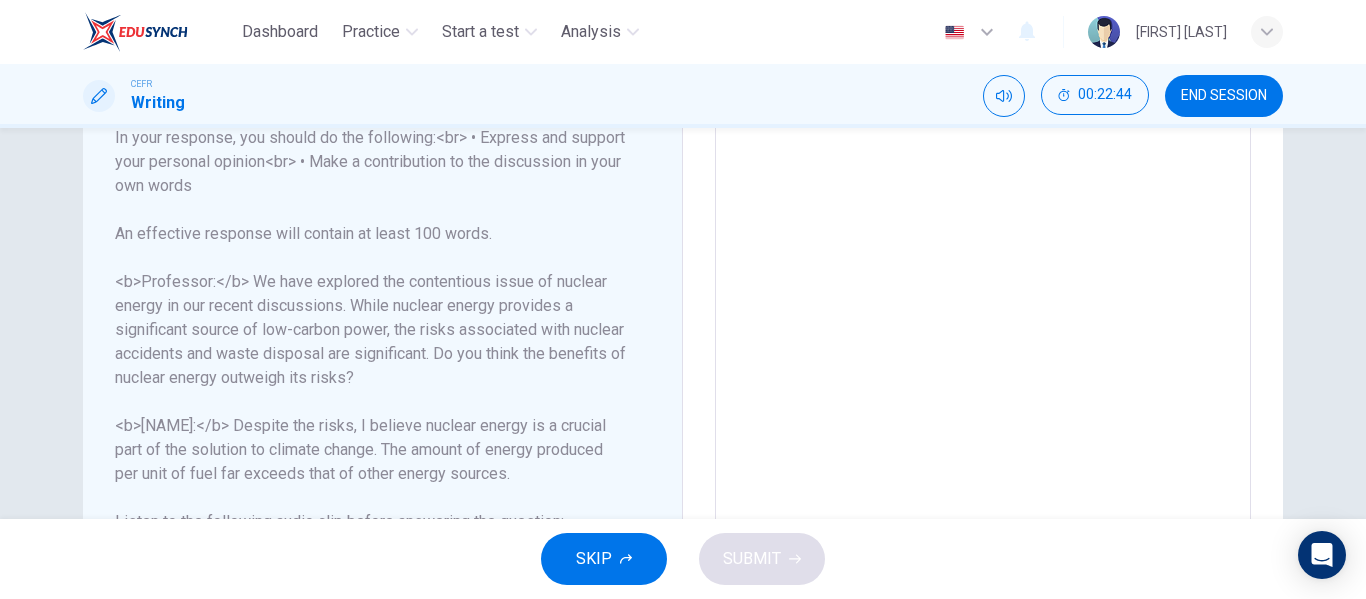 scroll, scrollTop: 714, scrollLeft: 0, axis: vertical 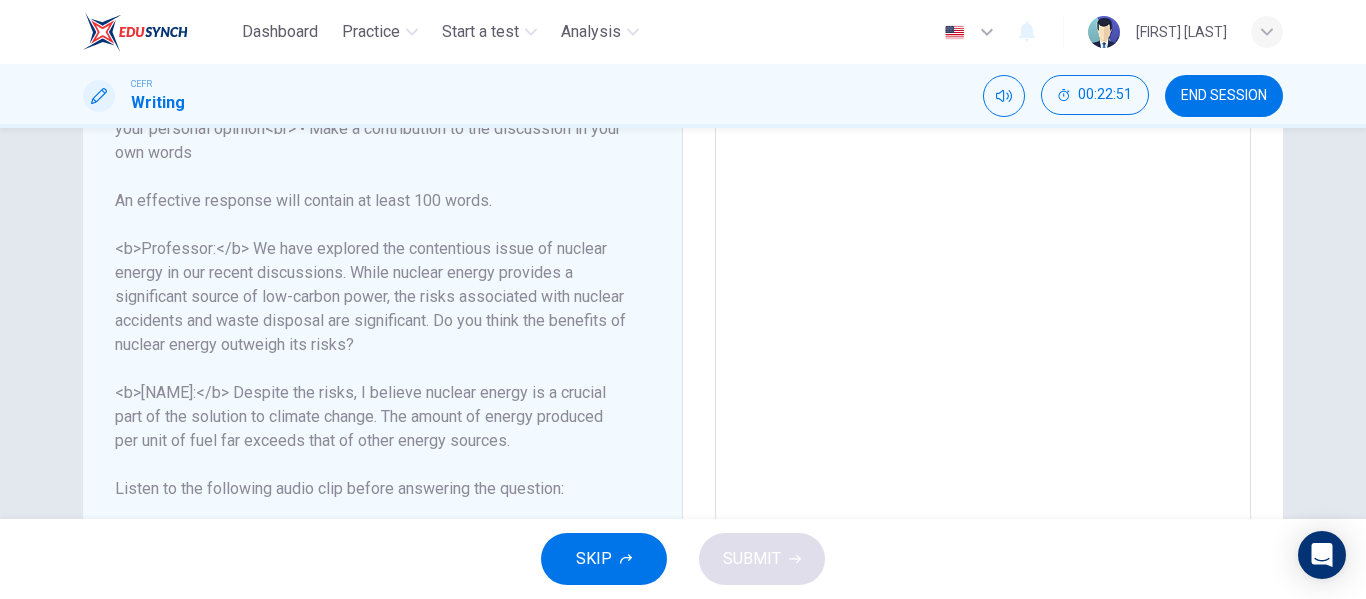 click on "<b>Professor:</b> We have explored the contentious issue of nuclear energy in our recent discussions. While nuclear energy provides a significant source of low-carbon power, the risks associated with nuclear accidents and waste disposal are significant. Do you think the benefits of nuclear energy outweigh its risks?" at bounding box center (370, 297) 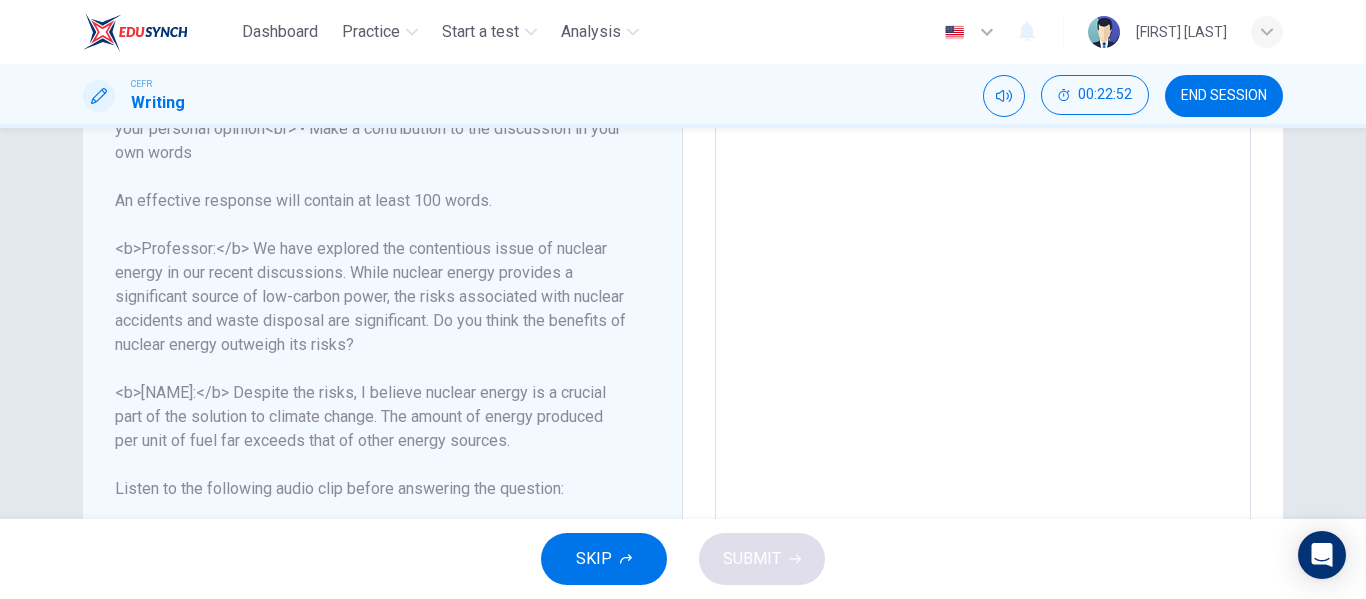 click on "<b>Professor:</b> We have explored the contentious issue of nuclear energy in our recent discussions. While nuclear energy provides a significant source of low-carbon power, the risks associated with nuclear accidents and waste disposal are significant. Do you think the benefits of nuclear energy outweigh its risks?" at bounding box center (370, 297) 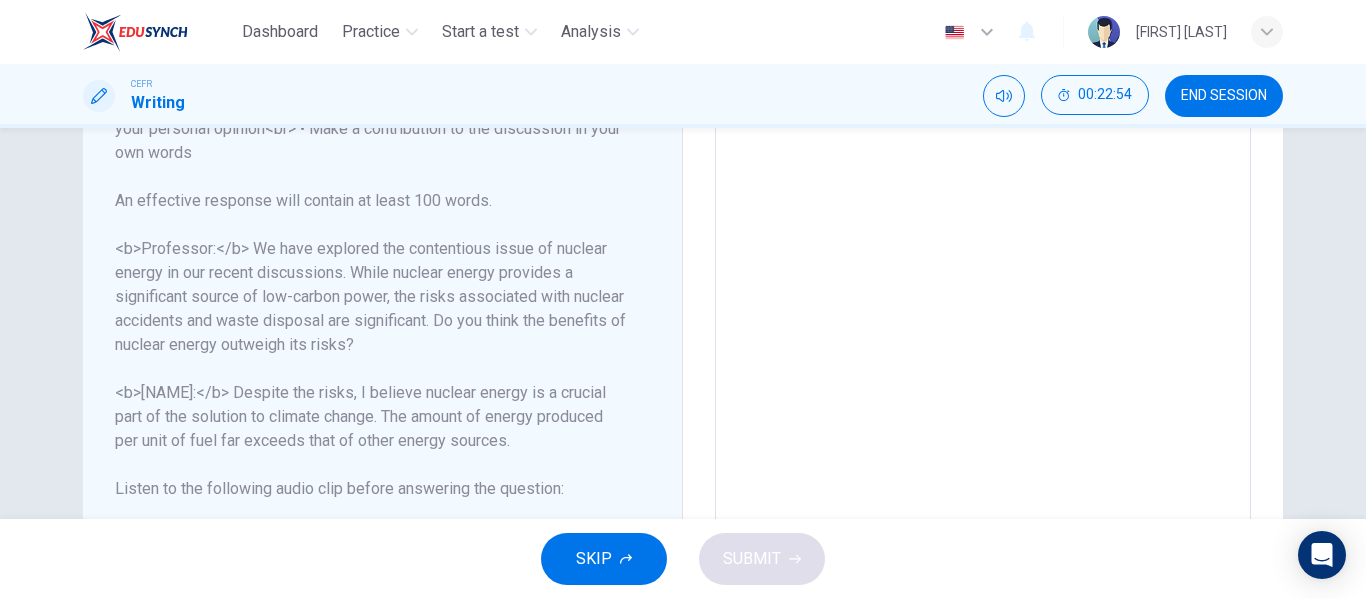 scroll, scrollTop: 214, scrollLeft: 0, axis: vertical 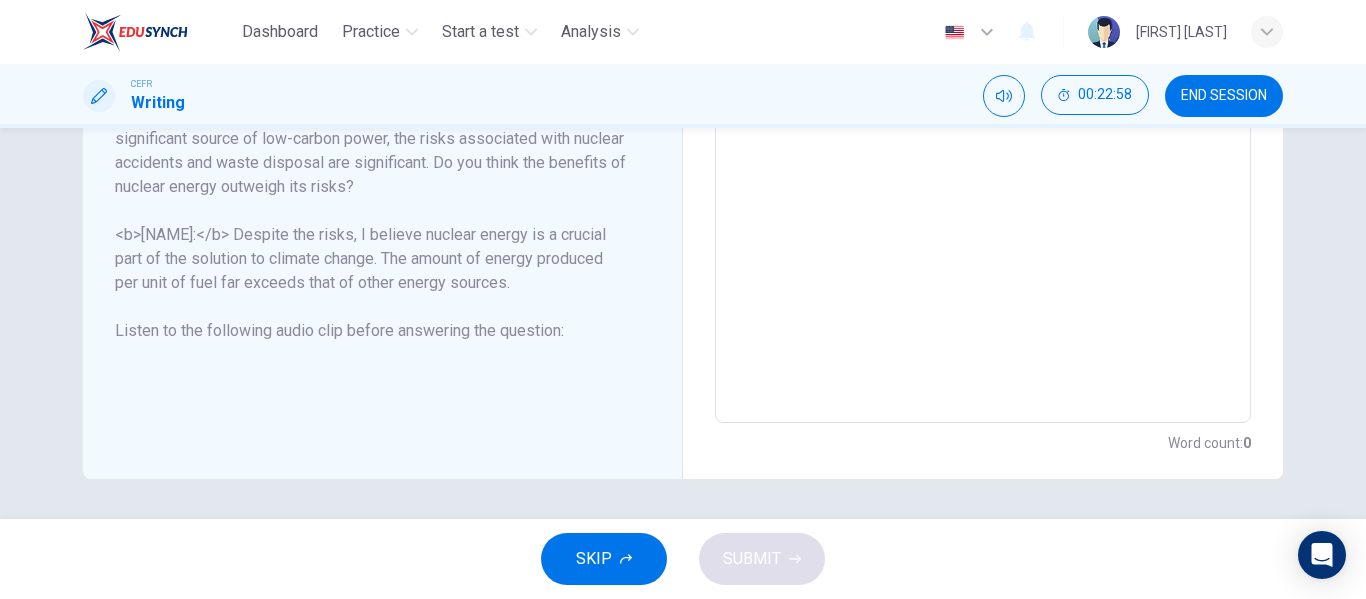click on "Listen to the following audio clip before answering the question :" at bounding box center [370, 331] 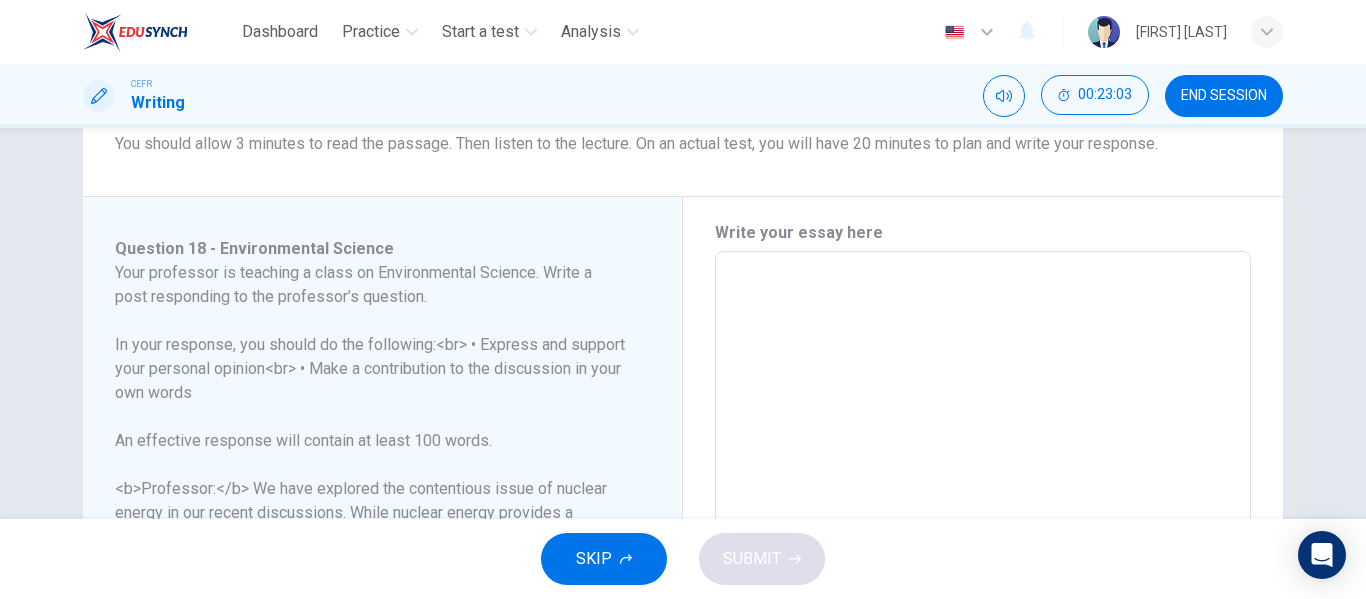 scroll, scrollTop: 292, scrollLeft: 0, axis: vertical 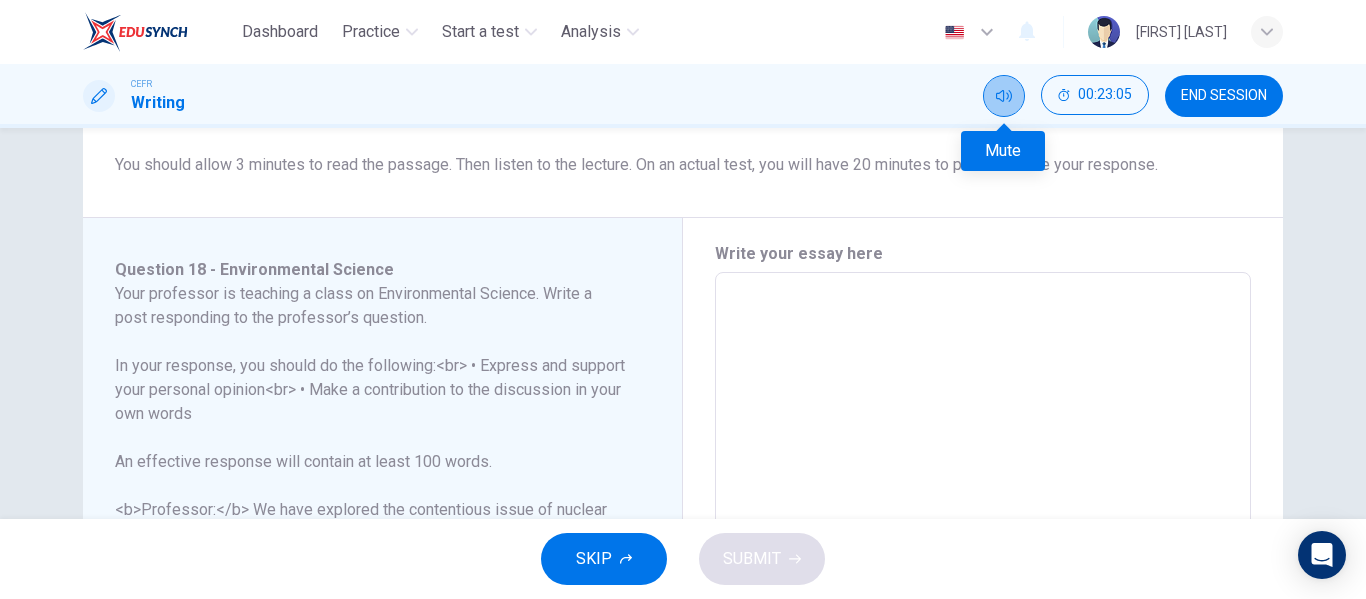 click at bounding box center (1004, 96) 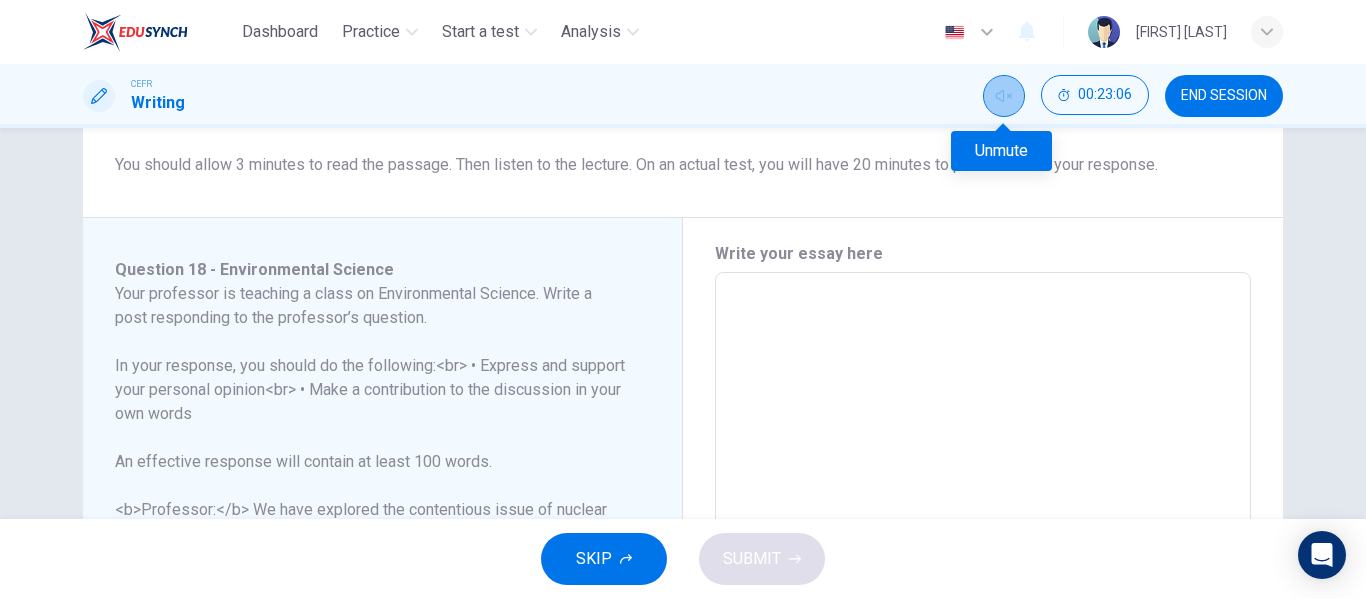 click at bounding box center [1004, 96] 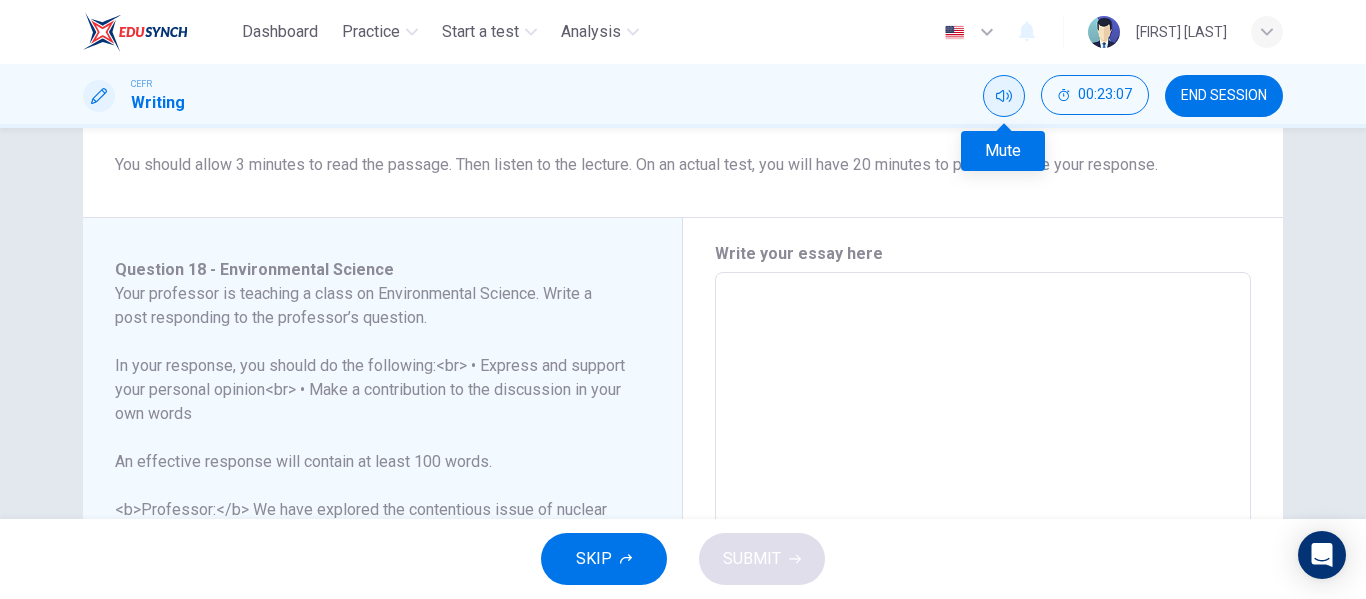 type 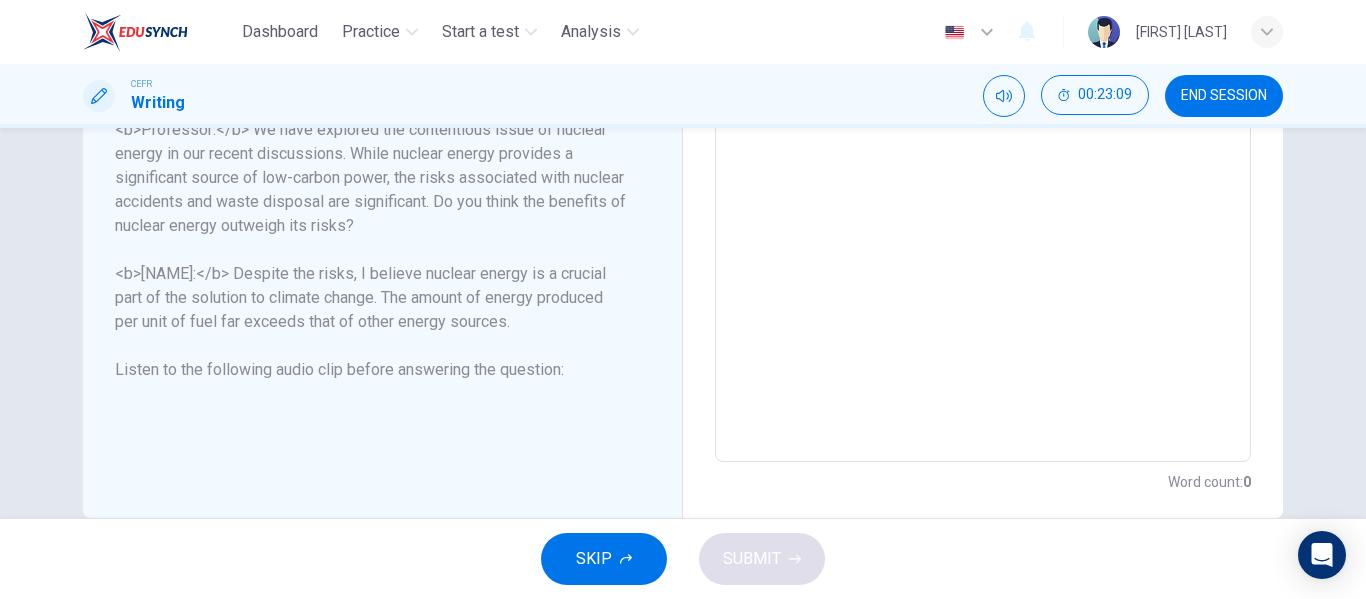 scroll, scrollTop: 714, scrollLeft: 0, axis: vertical 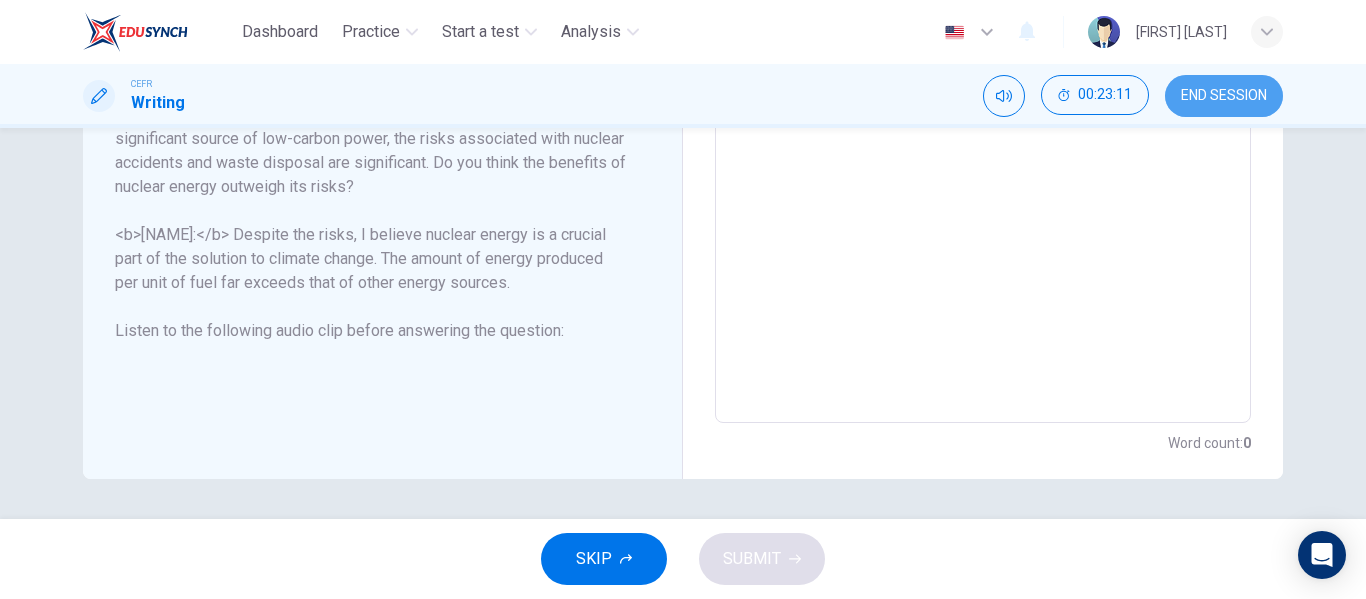 click on "END SESSION" at bounding box center [1224, 96] 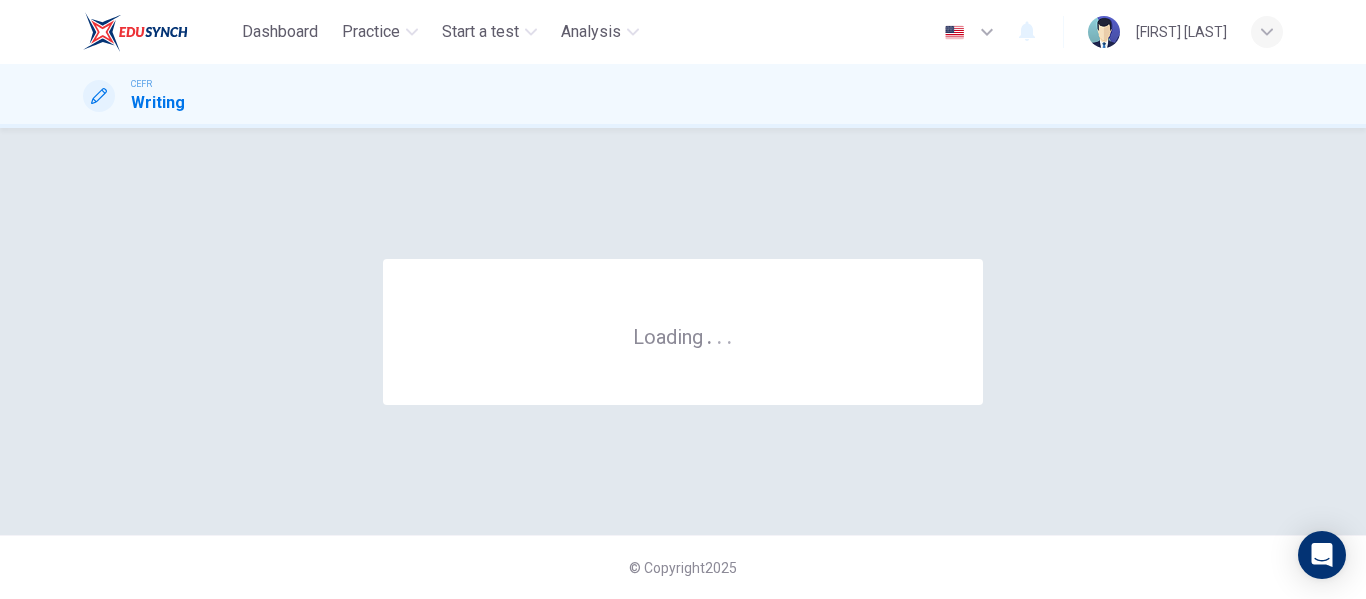 scroll, scrollTop: 0, scrollLeft: 0, axis: both 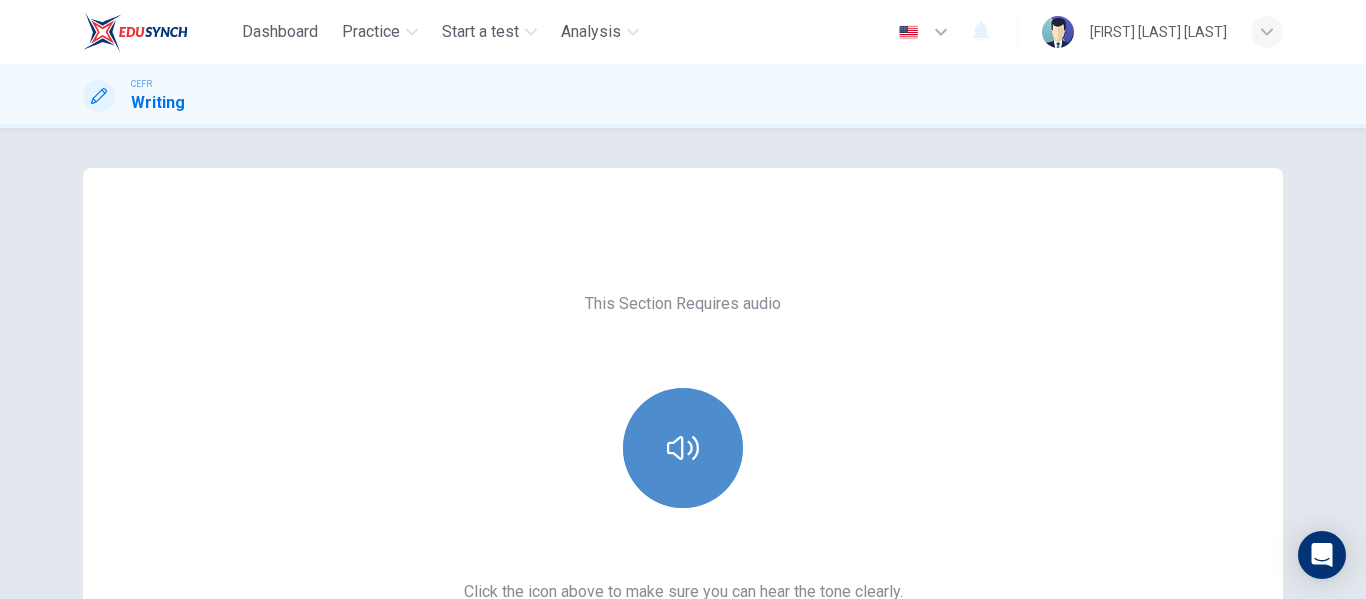 click at bounding box center [683, 448] 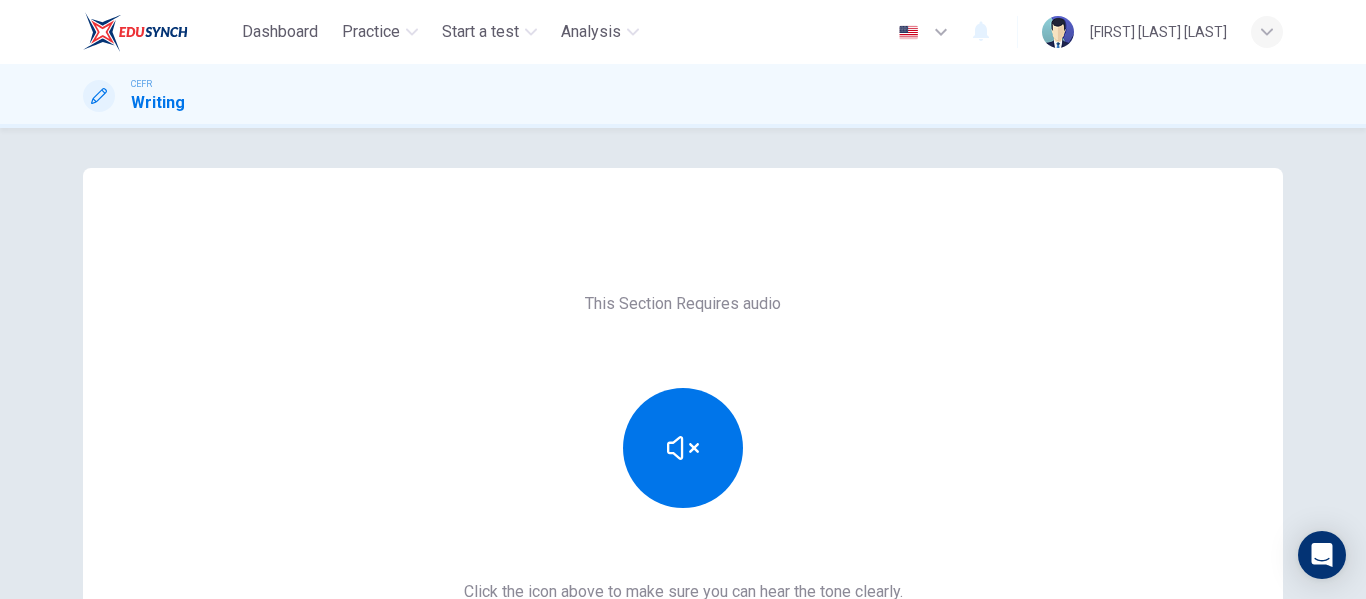 scroll, scrollTop: 128, scrollLeft: 0, axis: vertical 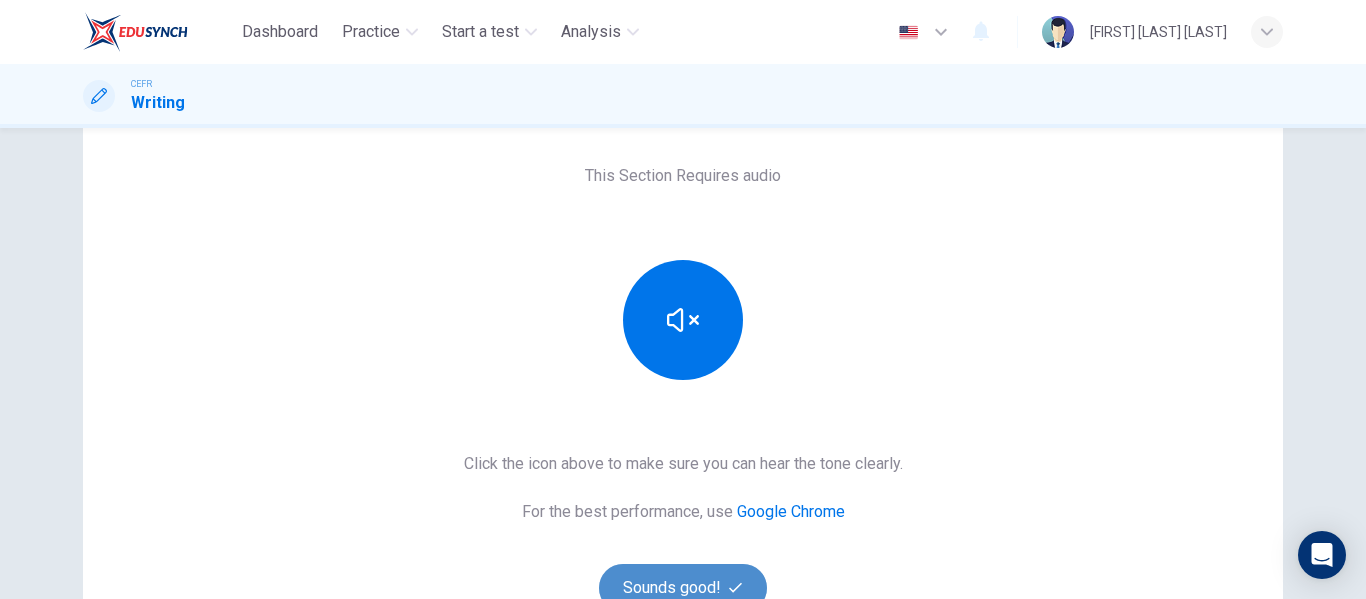 click on "Sounds good!" at bounding box center [683, 588] 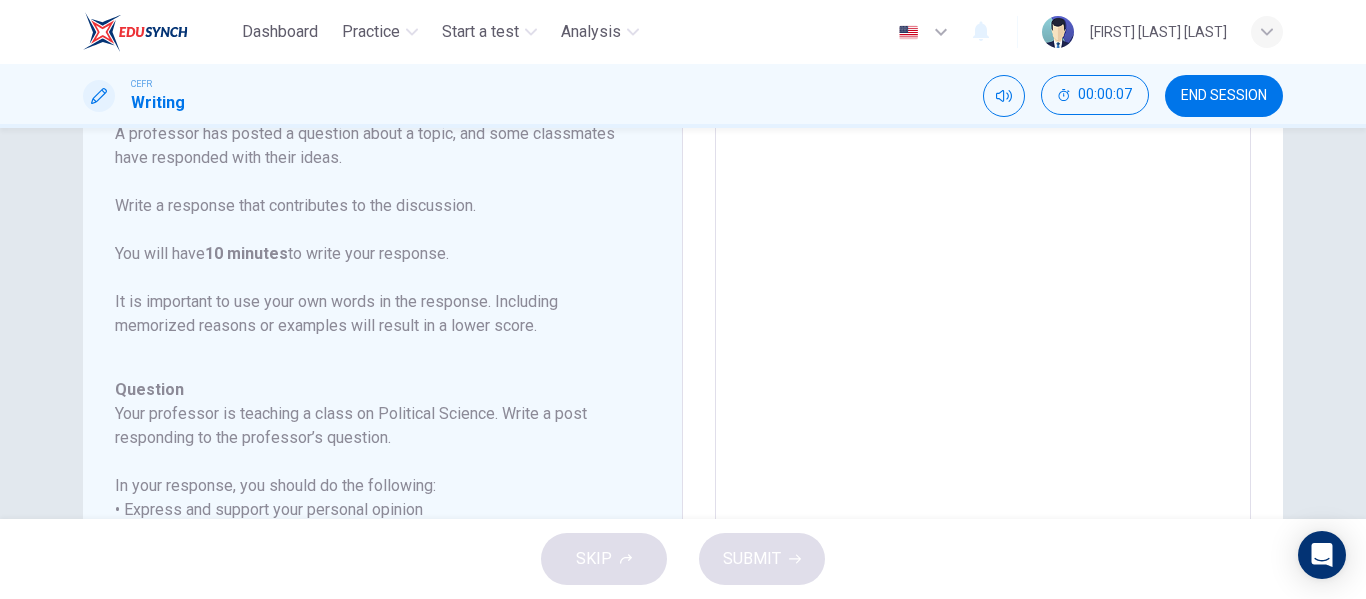 scroll, scrollTop: 261, scrollLeft: 0, axis: vertical 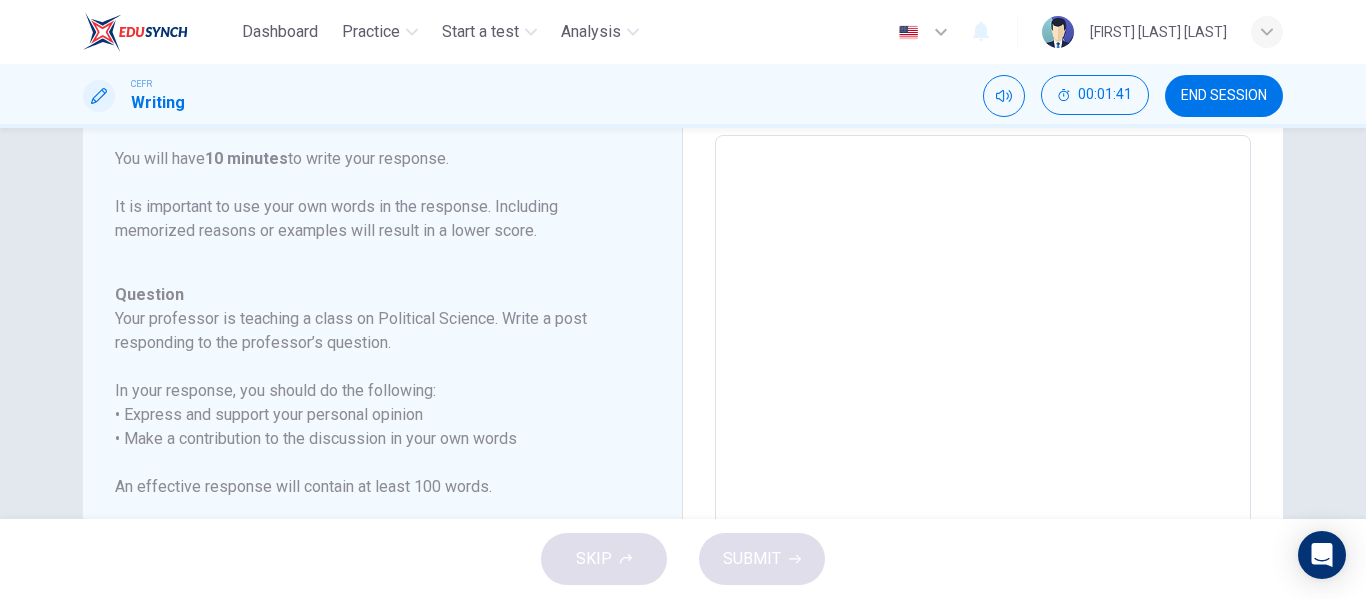 click at bounding box center [983, 469] 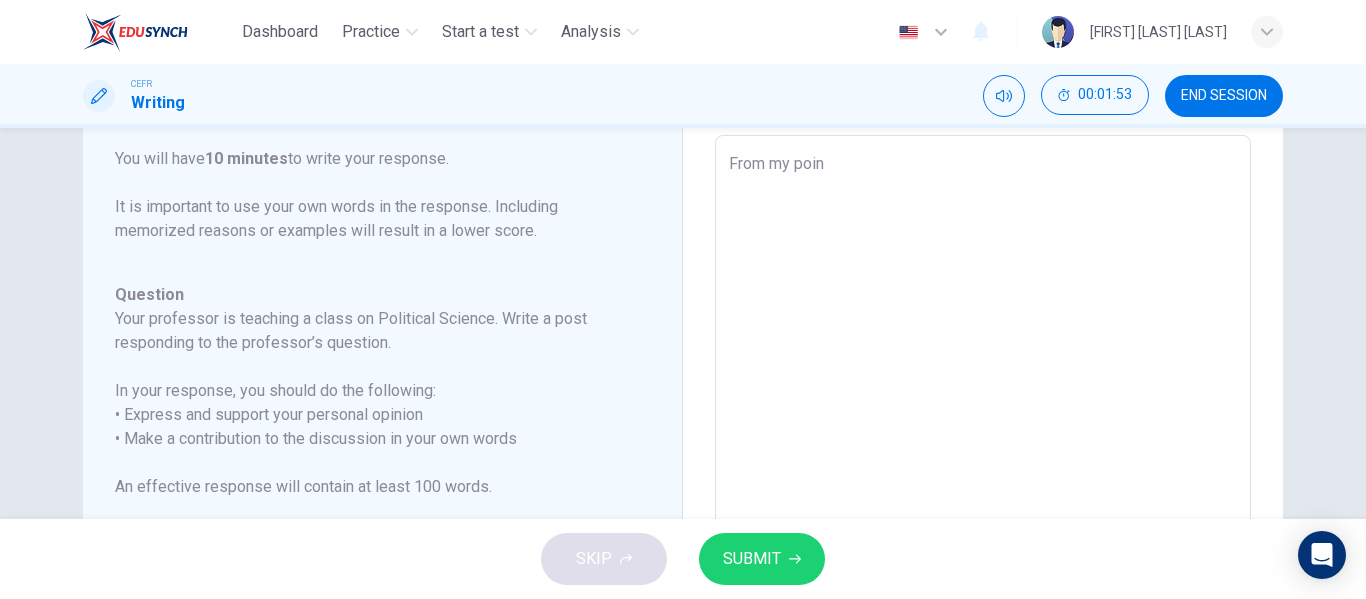 click on "From my poin" at bounding box center [983, 469] 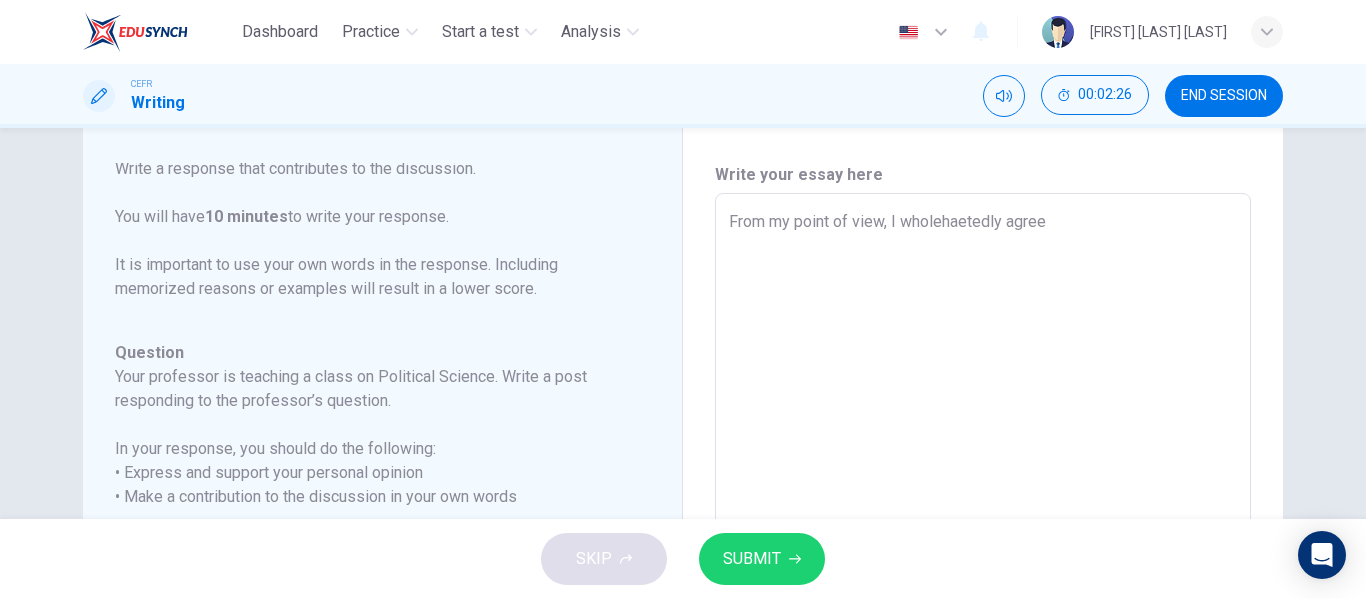 scroll, scrollTop: 0, scrollLeft: 0, axis: both 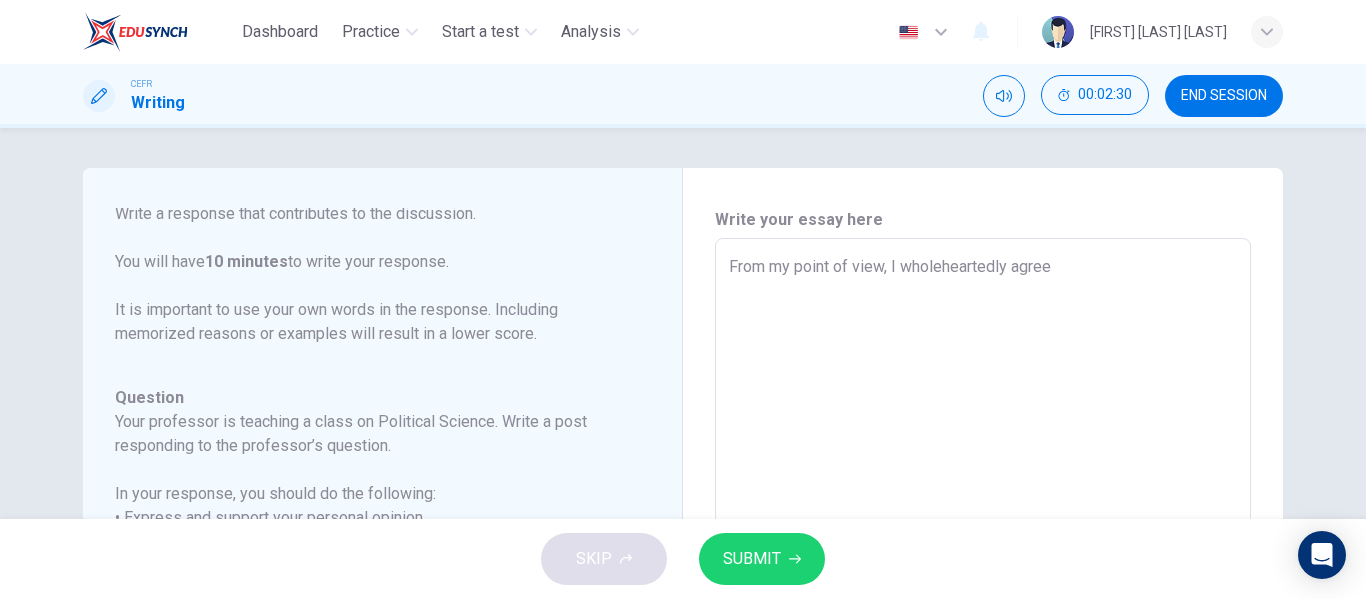 click on "From my point of view, I wholeheartedly agree" at bounding box center (983, 572) 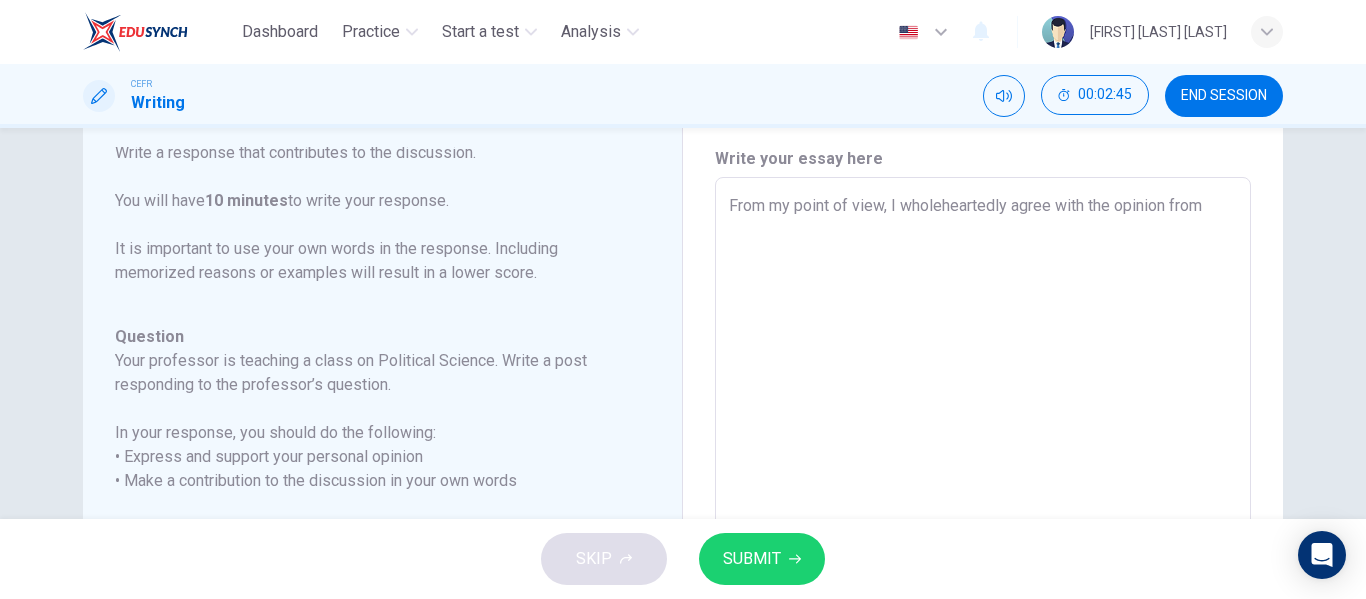 scroll, scrollTop: 58, scrollLeft: 0, axis: vertical 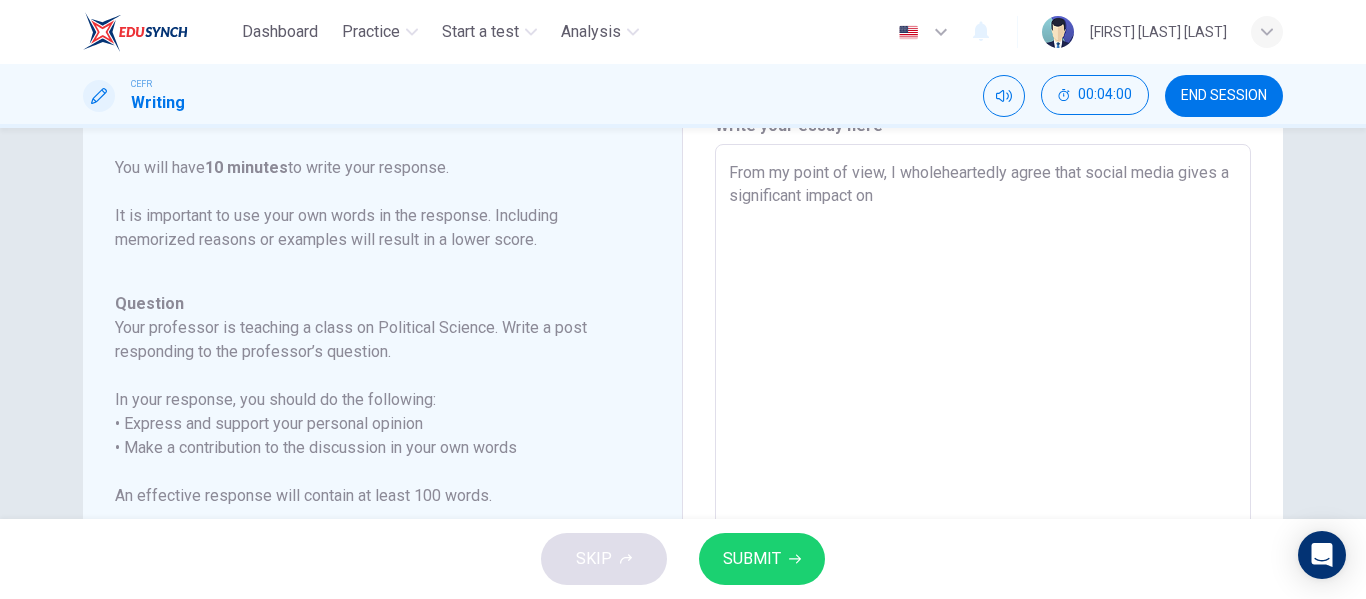 click on "From my point of view, I wholeheartedly agree that social media gives a significant impact on" at bounding box center [983, 478] 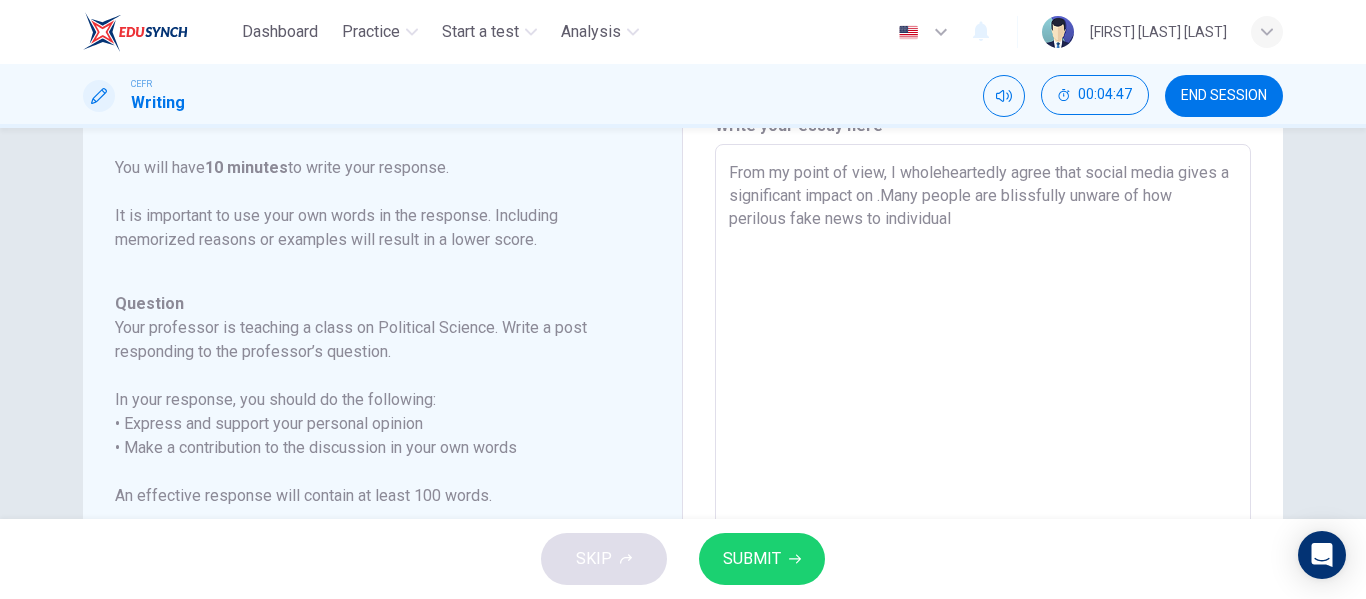 drag, startPoint x: 1242, startPoint y: 124, endPoint x: 966, endPoint y: 221, distance: 292.54913 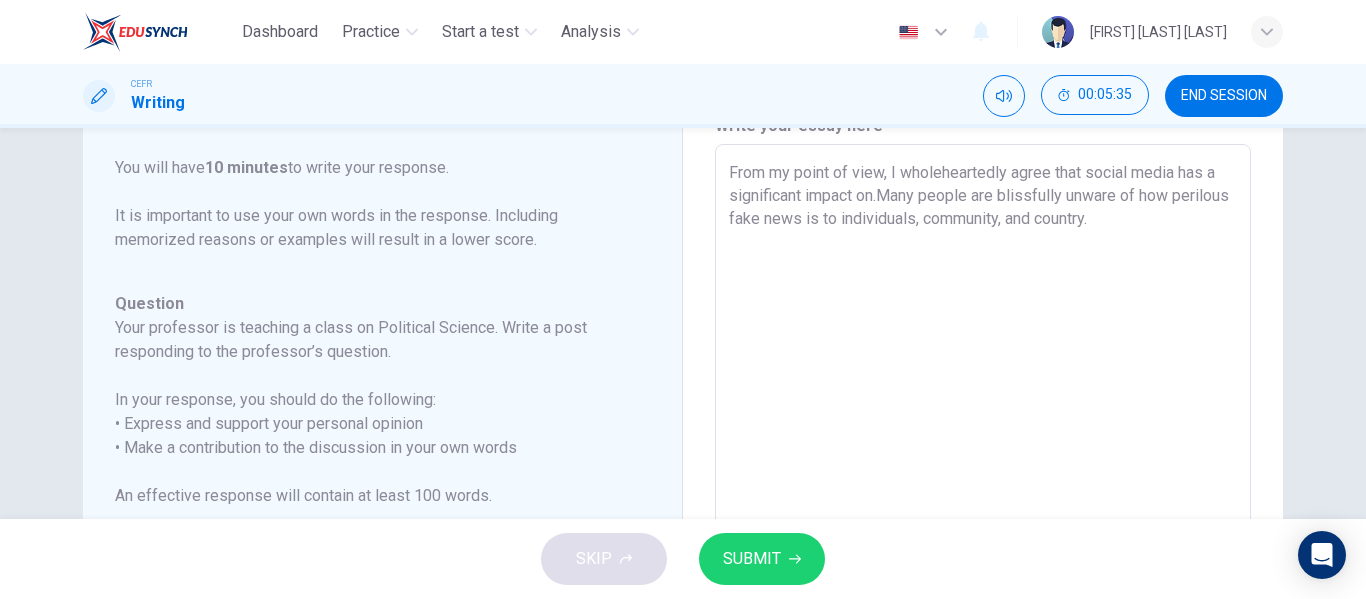 click on "From my point of view, I wholeheartedly agree that social media has a significant impact on.Many people are blissfully unware of how perilous fake news is to individuals, community, and country." at bounding box center (983, 478) 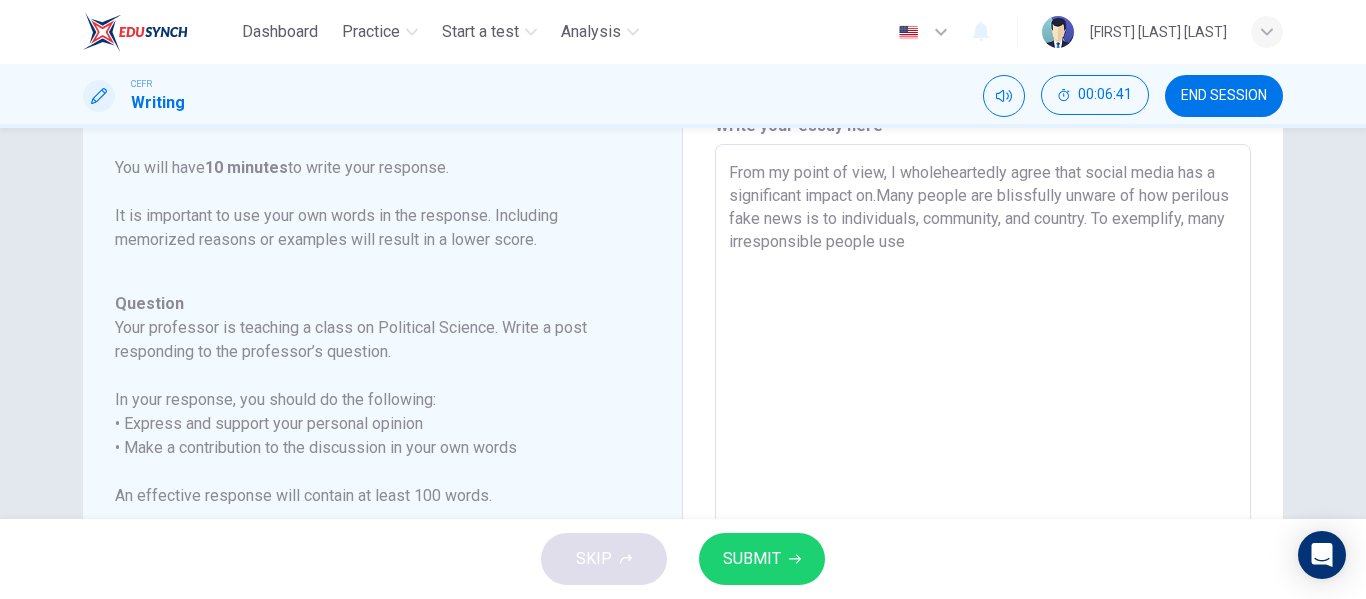 click on "From my point of view, I wholeheartedly agree that social media has a significant impact on.Many people are blissfully unware of how perilous fake news is to individuals, community, and country. To exemplify, many irresponsible people use" at bounding box center (983, 478) 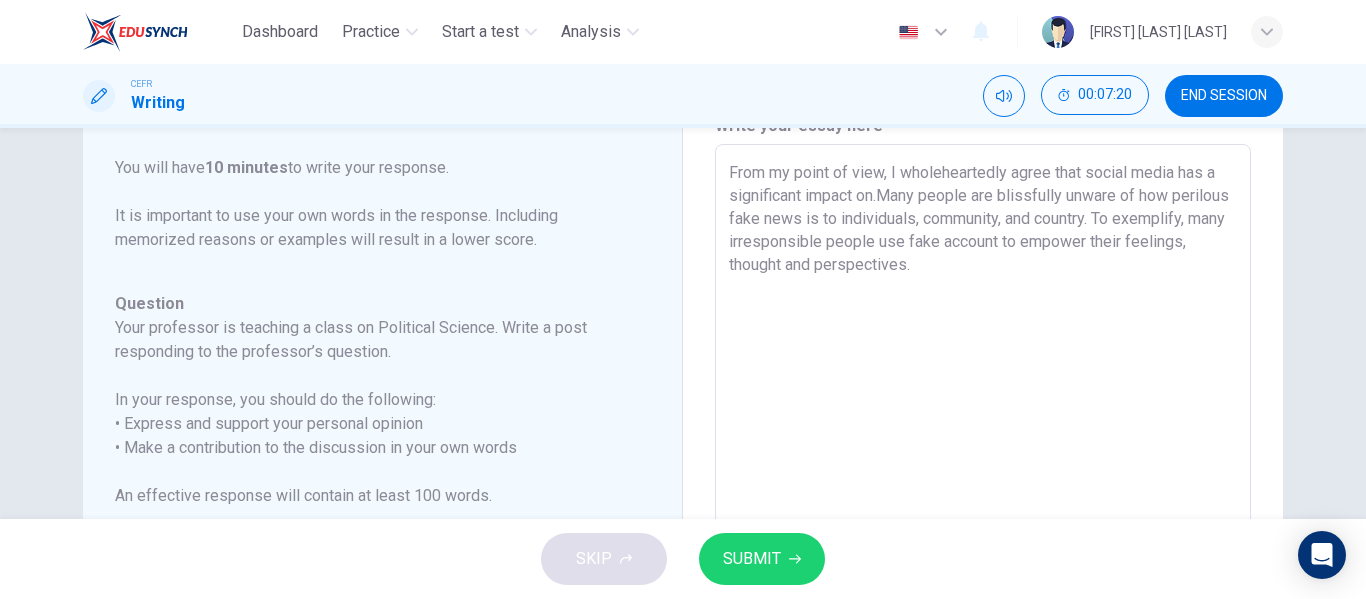 click on "From my point of view, I wholeheartedly agree that social media has a significant impact on.Many people are blissfully unware of how perilous fake news is to individuals, community, and country. To exemplify, many irresponsible people use fake account to empower their feelings, thought and perspectives." at bounding box center [983, 478] 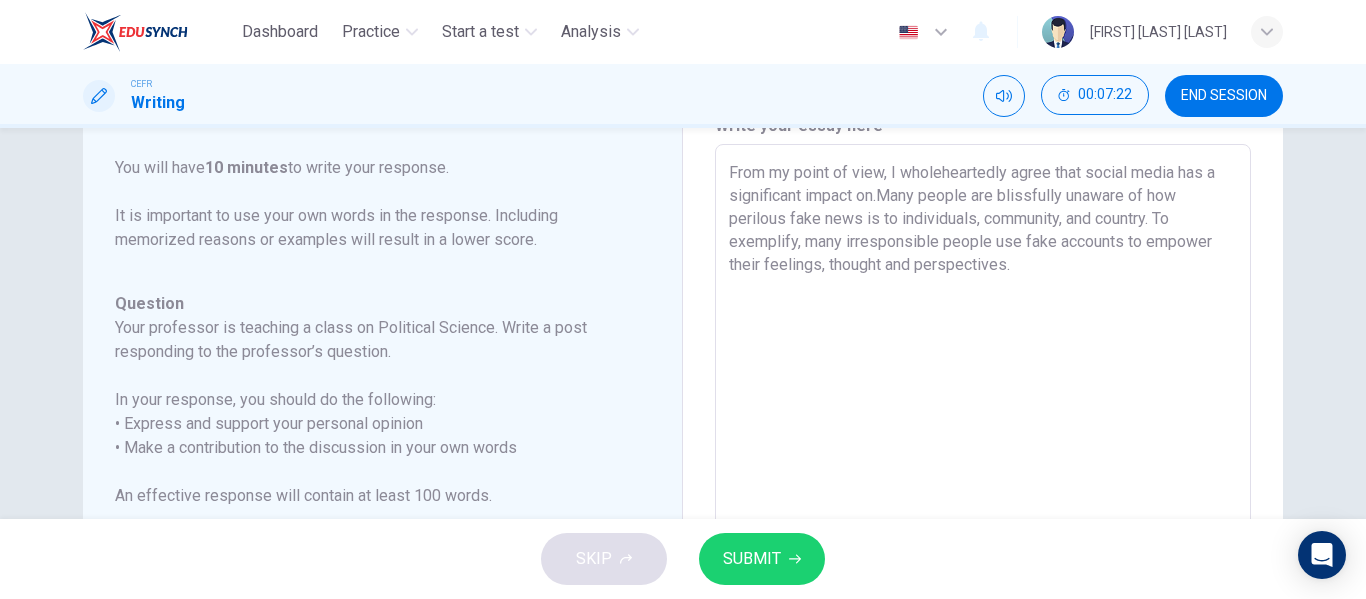 click on "From my point of view, I wholeheartedly agree that social media has a significant impact on.Many people are blissfully unaware of how perilous fake news is to individuals, community, and country. To exemplify, many irresponsible people use fake accounts to empower their feelings, thought and perspectives." at bounding box center (983, 478) 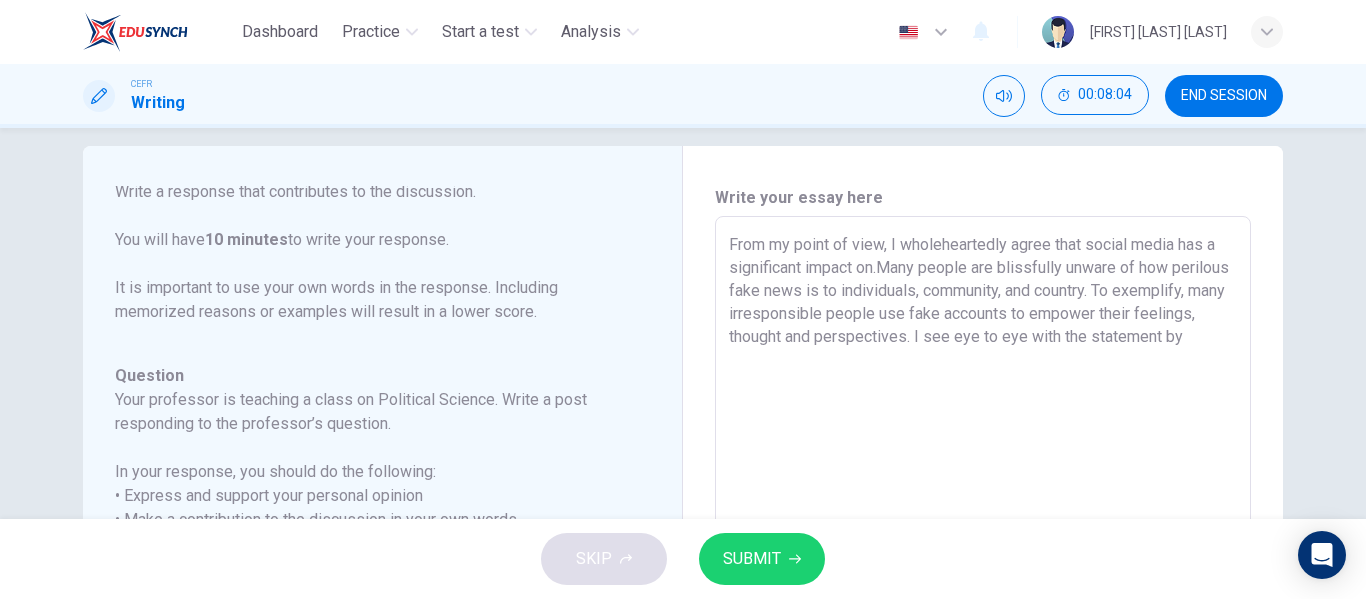 scroll, scrollTop: 15, scrollLeft: 0, axis: vertical 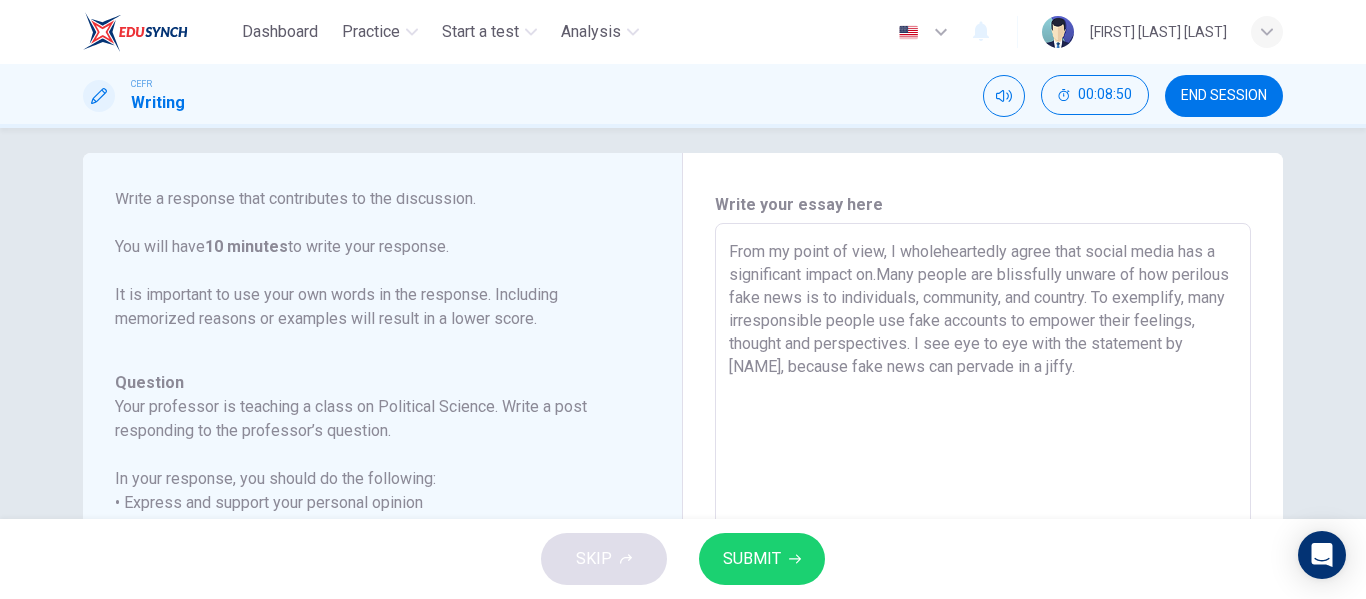 click on "From my point of view, I wholeheartedly agree that social media has a significant impact on.Many people are blissfully unware of how perilous fake news is to individuals, community, and country. To exemplify, many irresponsible people use fake accounts to empower their feelings, thought and perspectives. I see eye to eye with the statement by [NAME], because fake news can pervade in a jiffy." at bounding box center [983, 557] 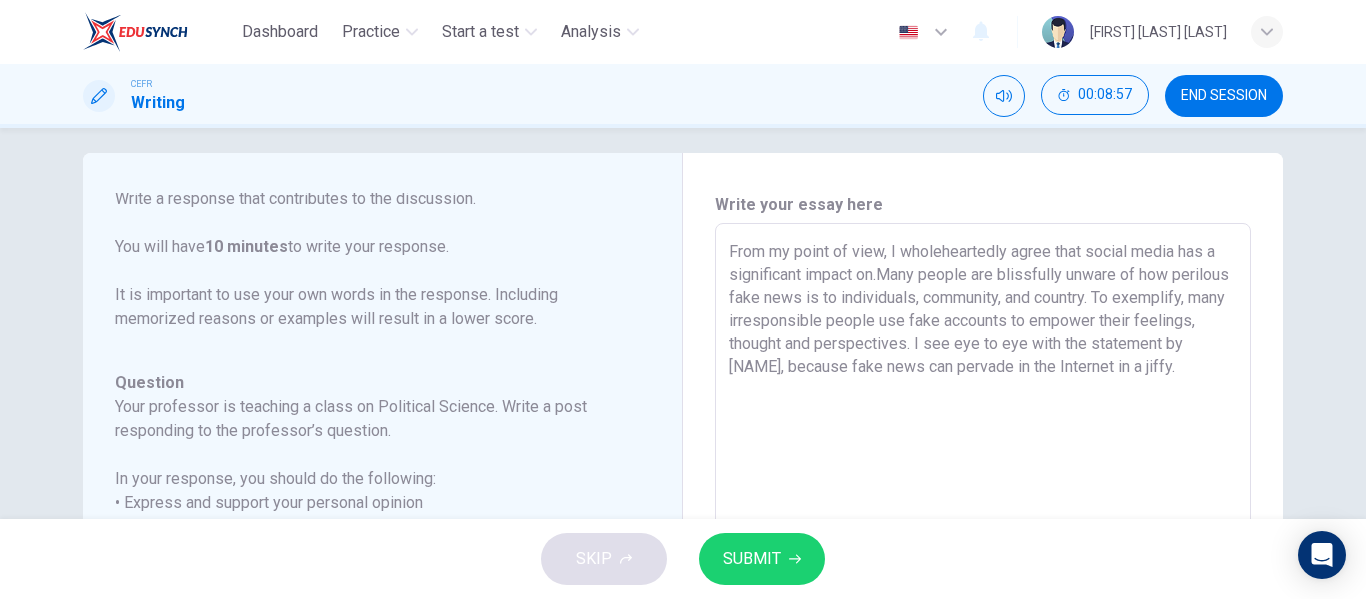 click on "From my point of view, I wholeheartedly agree that social media has a significant impact on.Many people are blissfully unware of how perilous fake news is to individuals, community, and country. To exemplify, many irresponsible people use fake accounts to empower their feelings, thought and perspectives. I see eye to eye with the statement by [NAME], because fake news can pervade in the Internet in a jiffy." at bounding box center (983, 557) 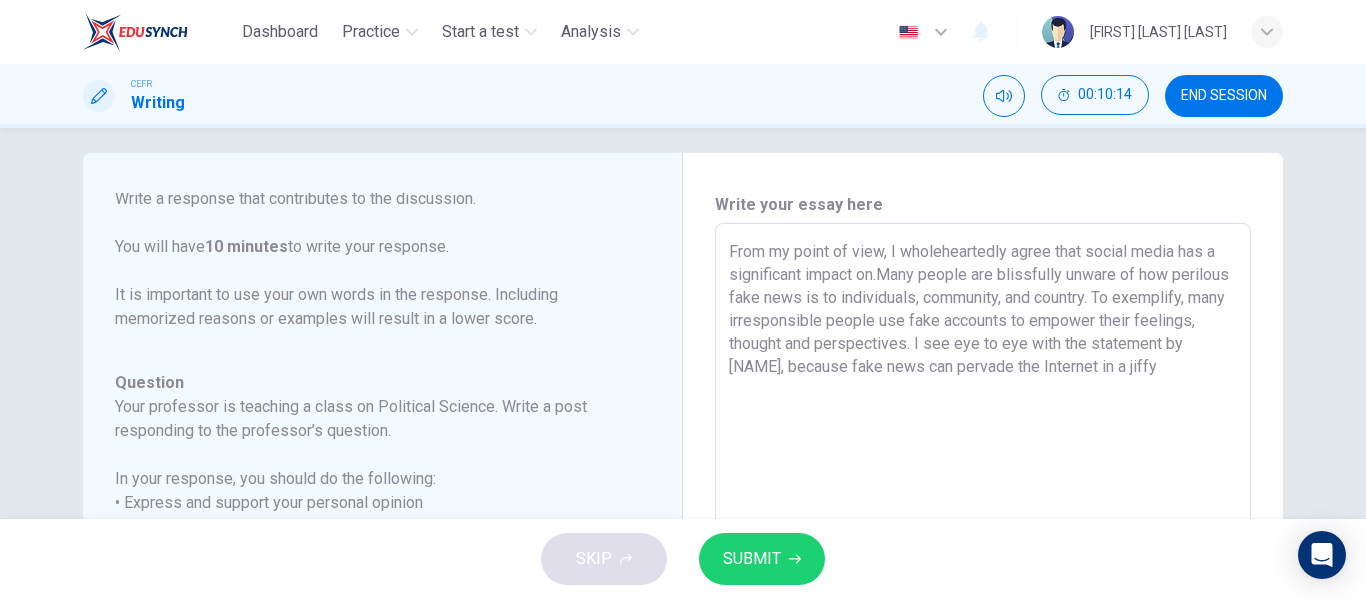 click on "From my point of view, I wholeheartedly agree that social media has a significant impact on.Many people are blissfully unware of how perilous fake news is to individuals, community, and country. To exemplify, many irresponsible people use fake accounts to empower their feelings, thought and perspectives. I see eye to eye with the statement by [NAME], because fake news can pervade the Internet in a jiffy" at bounding box center (983, 557) 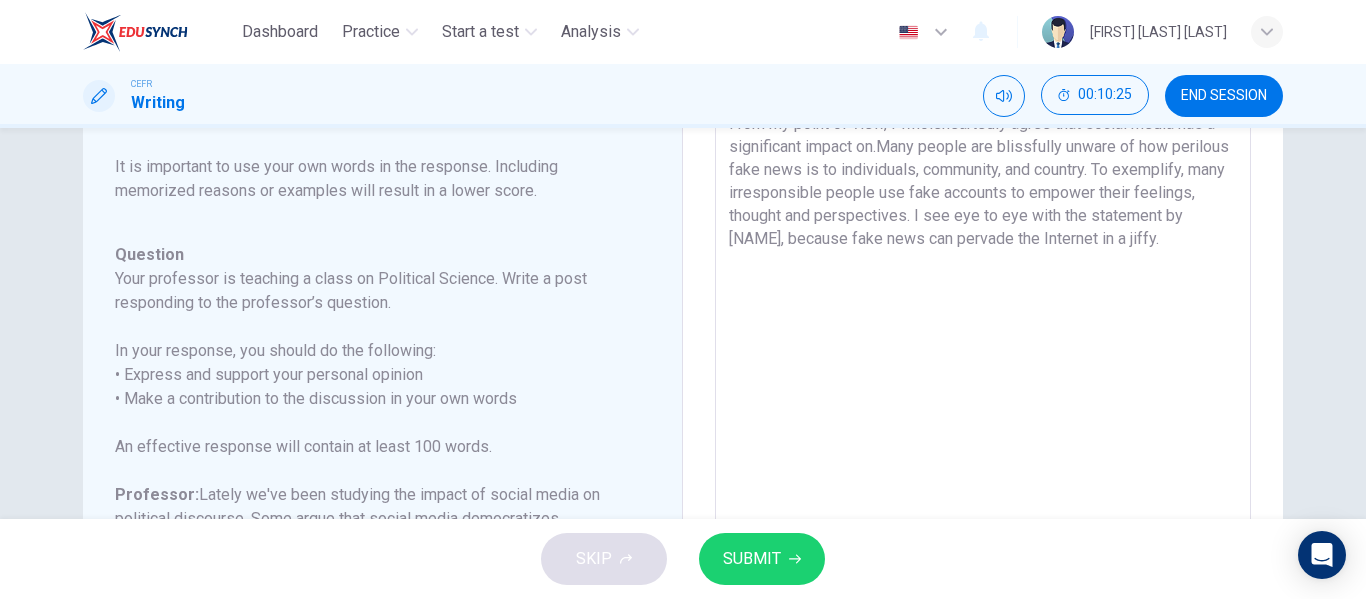 scroll, scrollTop: 109, scrollLeft: 0, axis: vertical 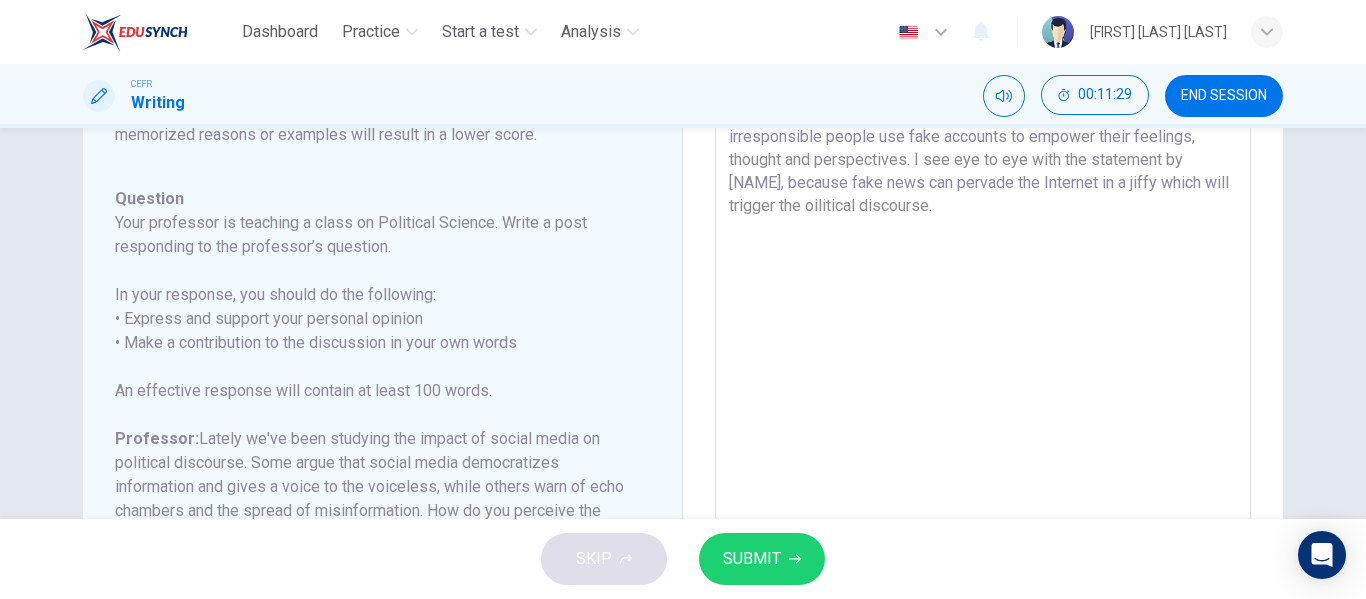 click on "From my point of view, I wholeheartedly agree that social media has a significant impact on.Many people are blissfully unware of how perilous fake news is to individuals, community, and country. To exemplify, many irresponsible people use fake accounts to empower their feelings, thought and perspectives. I see eye to eye with the statement by [NAME], because fake news can pervade the Internet in a jiffy which will trigger the oilitical discourse." at bounding box center (983, 373) 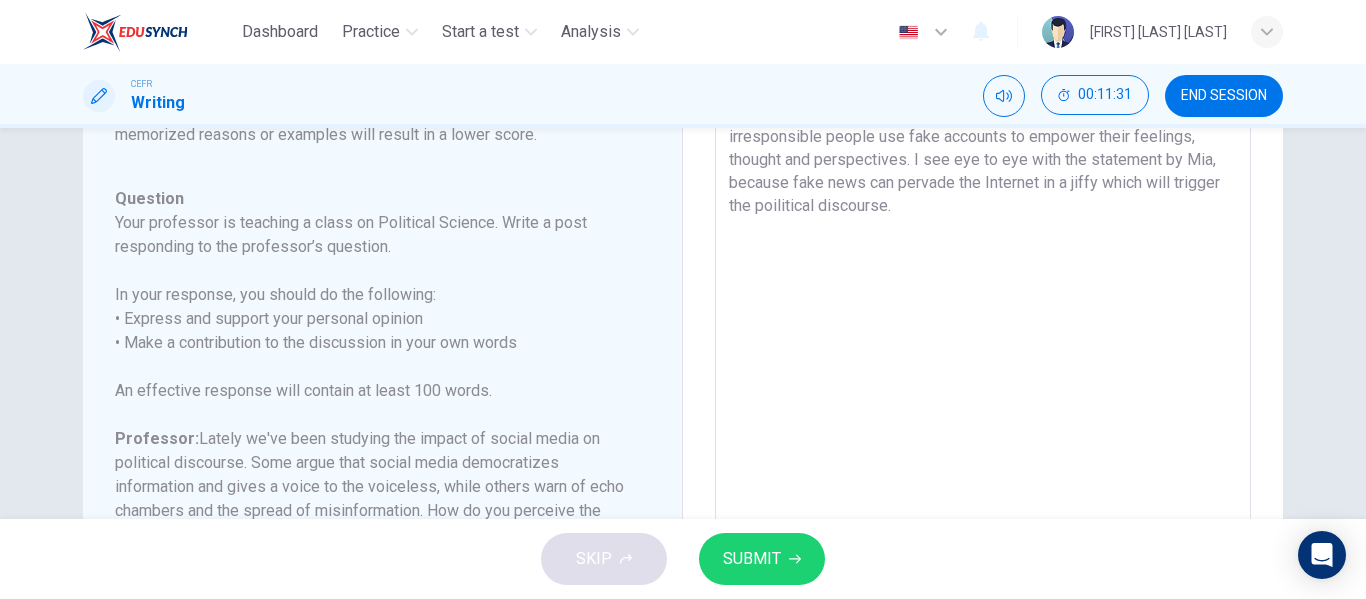 click on "From my point of view, I wholeheartedly agree that social media has a significant impact on.Many people are blissfully unware of how perilous fake news is to individuals, community, and country. To exemplify, many irresponsible people use fake accounts to empower their feelings, thought and perspectives. I see eye to eye with the statement by Mia, because fake news can pervade the Internet in a jiffy which will trigger the poilitical discourse." at bounding box center [983, 373] 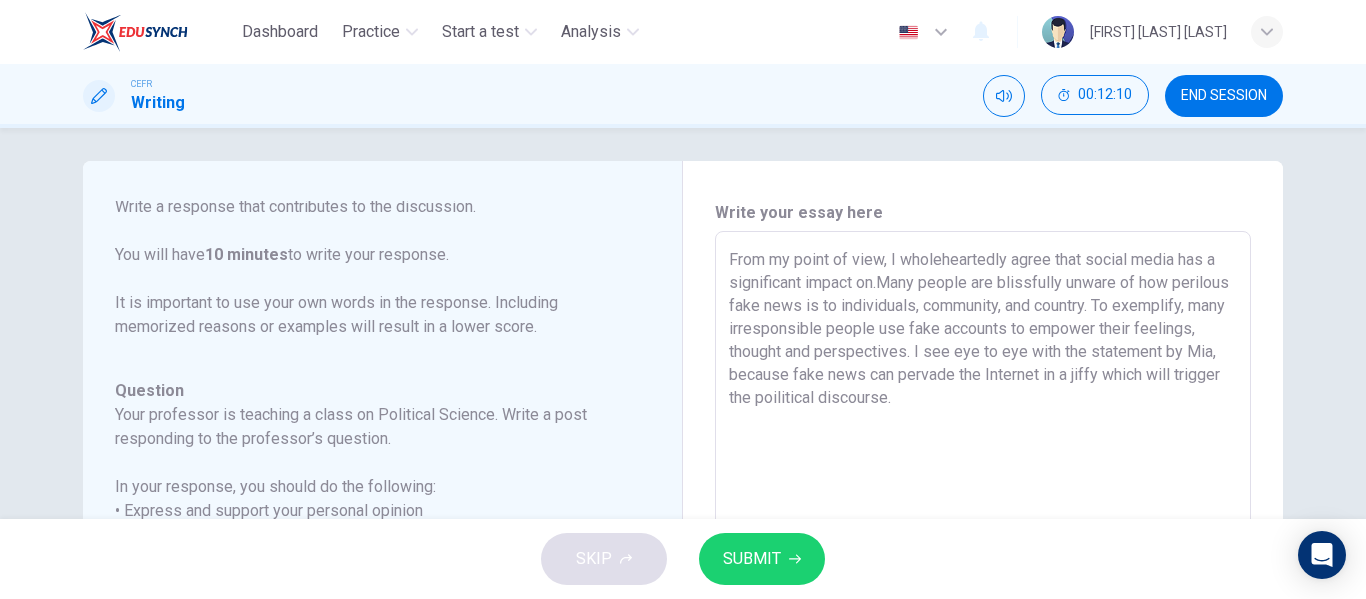 scroll, scrollTop: 0, scrollLeft: 0, axis: both 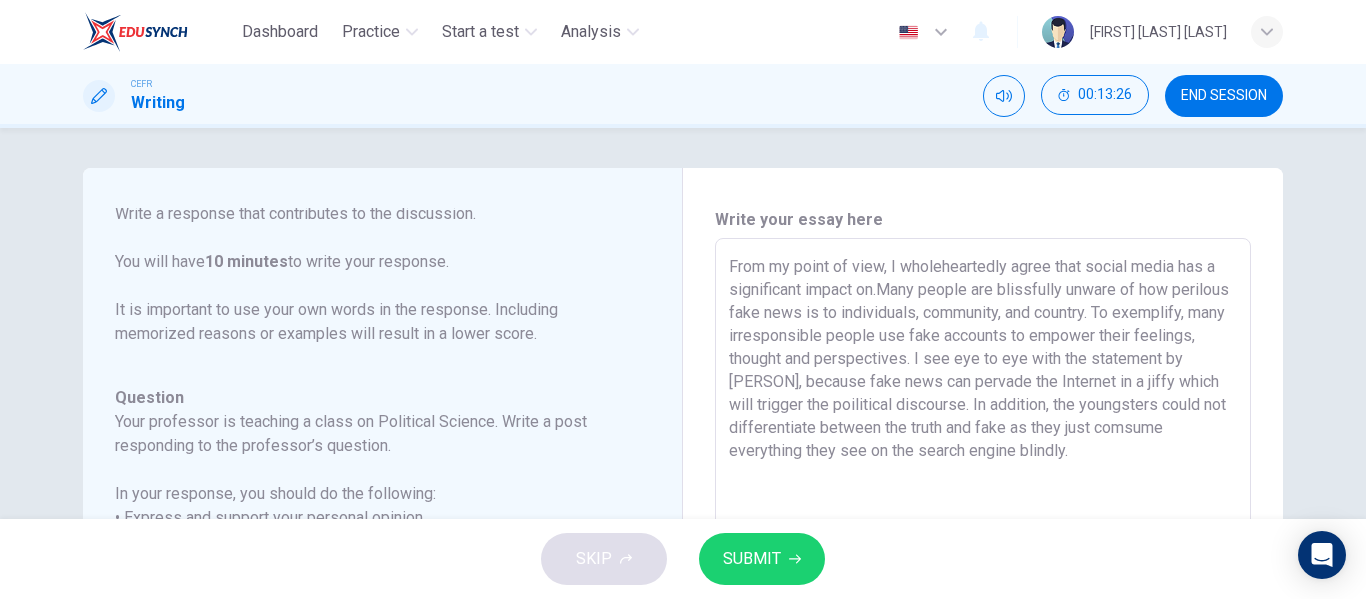 click on "From my point of view, I wholeheartedly agree that social media has a significant impact on.Many people are blissfully unware of how perilous fake news is to individuals, community, and country. To exemplify, many irresponsible people use fake accounts to empower their feelings, thought and perspectives. I see eye to eye with the statement by [PERSON], because fake news can pervade the Internet in a jiffy which will trigger the poilitical discourse. In addition, the youngsters could not differentiate between the truth and fake as they just comsume everything they see on the search engine blindly." at bounding box center [983, 572] 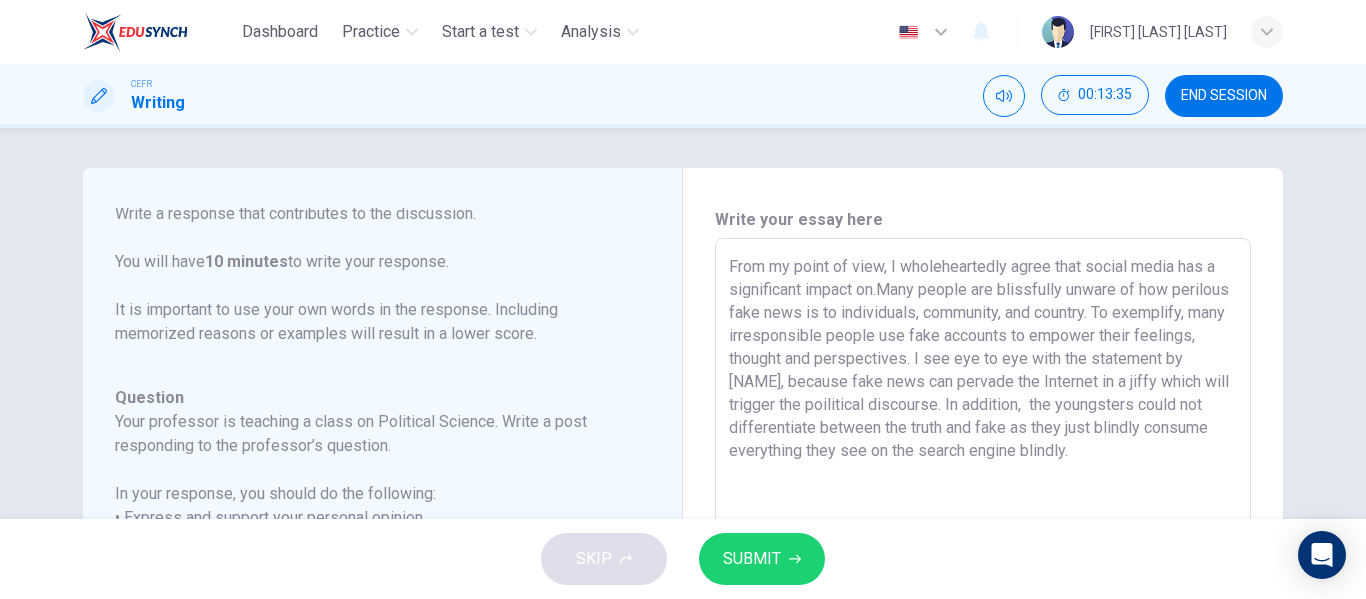 click on "From my point of view, I wholeheartedly agree that social media has a significant impact on.Many people are blissfully unware of how perilous fake news is to individuals, community, and country. To exemplify, many irresponsible people use fake accounts to empower their feelings, thought and perspectives. I see eye to eye with the statement by [NAME], because fake news can pervade the Internet in a jiffy which will trigger the poilitical discourse. In addition,  the youngsters could not differentiate between the truth and fake as they just blindly consume everything they see on the search engine blindly." at bounding box center [983, 572] 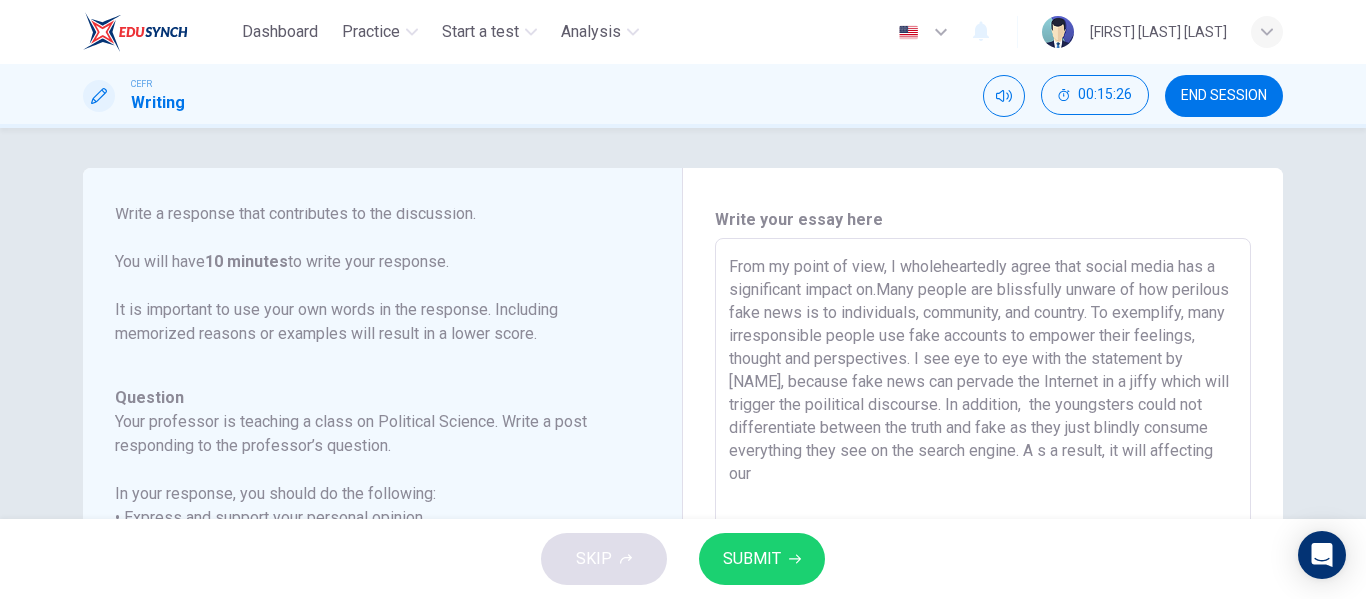 click on "From my point of view, I wholeheartedly agree that social media has a significant impact on.Many people are blissfully unware of how perilous fake news is to individuals, community, and country. To exemplify, many irresponsible people use fake accounts to empower their feelings, thought and perspectives. I see eye to eye with the statement by [NAME], because fake news can pervade the Internet in a jiffy which will trigger the poilitical discourse. In addition,  the youngsters could not differentiate between the truth and fake as they just blindly consume everything they see on the search engine. A s a result, it will affecting our" at bounding box center (983, 572) 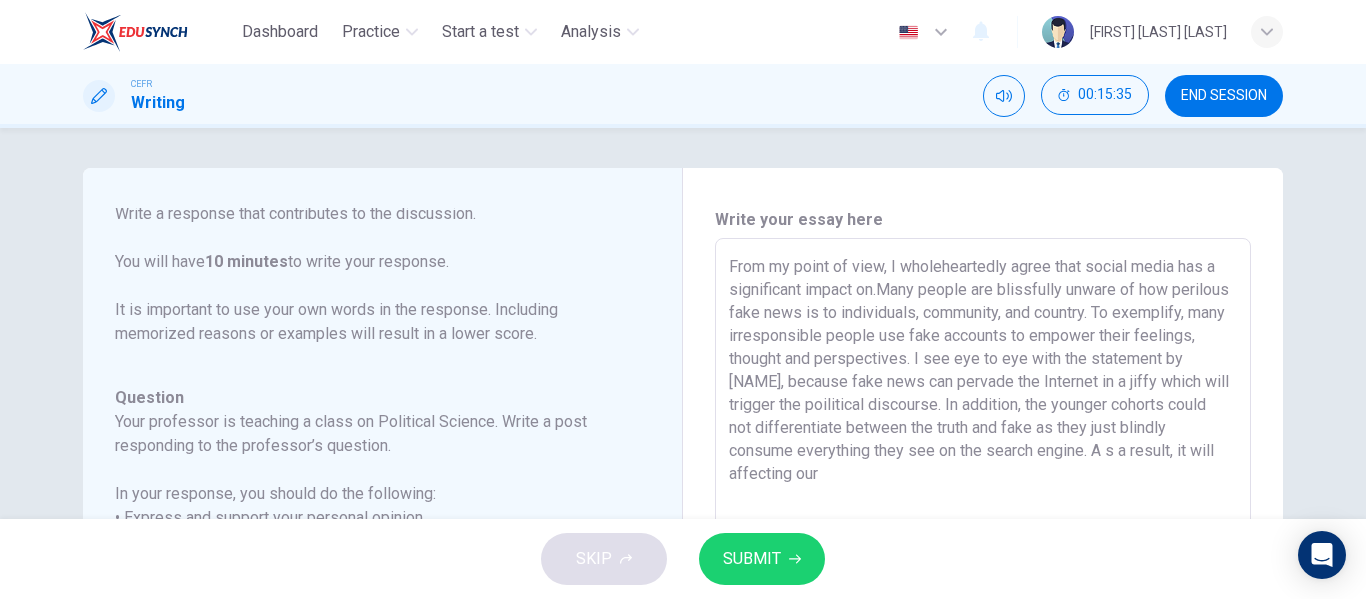 click on "From my point of view, I wholeheartedly agree that social media has a significant impact on.Many people are blissfully unware of how perilous fake news is to individuals, community, and country. To exemplify, many irresponsible people use fake accounts to empower their feelings, thought and perspectives. I see eye to eye with the statement by [NAME], because fake news can pervade the Internet in a jiffy which will trigger the poilitical discourse. In addition, the younger cohorts could not differentiate between the truth and fake as they just blindly consume everything they see on the search engine. A s a result, it will affecting our" at bounding box center [983, 572] 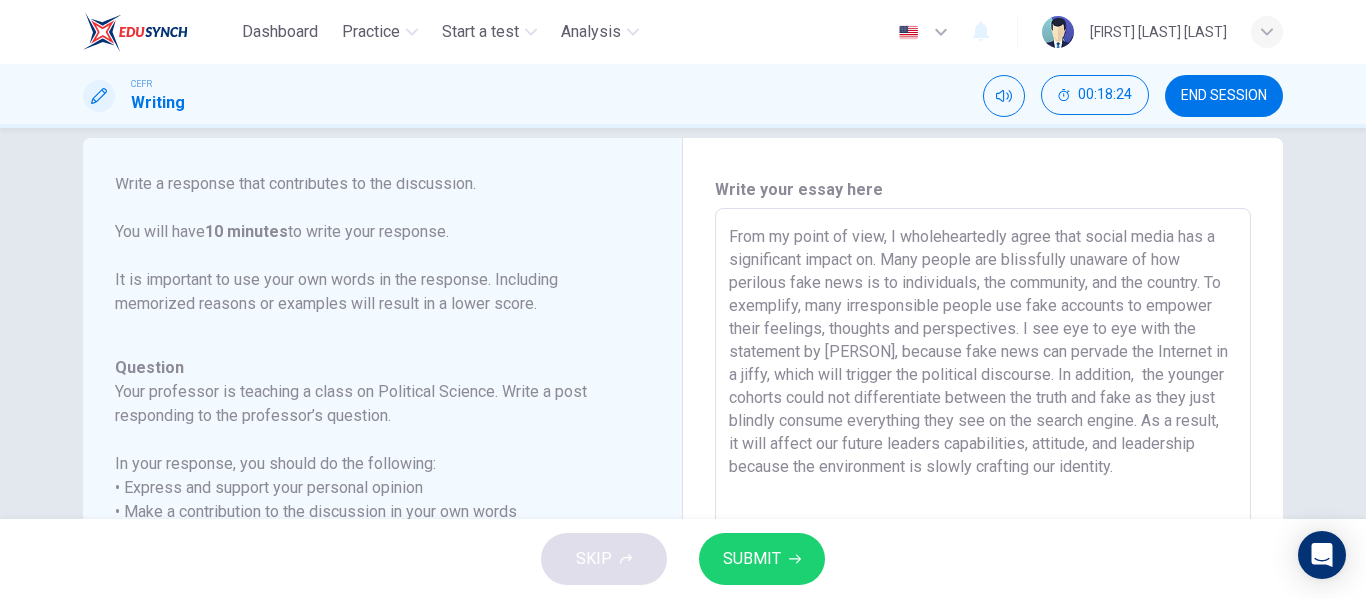scroll, scrollTop: 20, scrollLeft: 0, axis: vertical 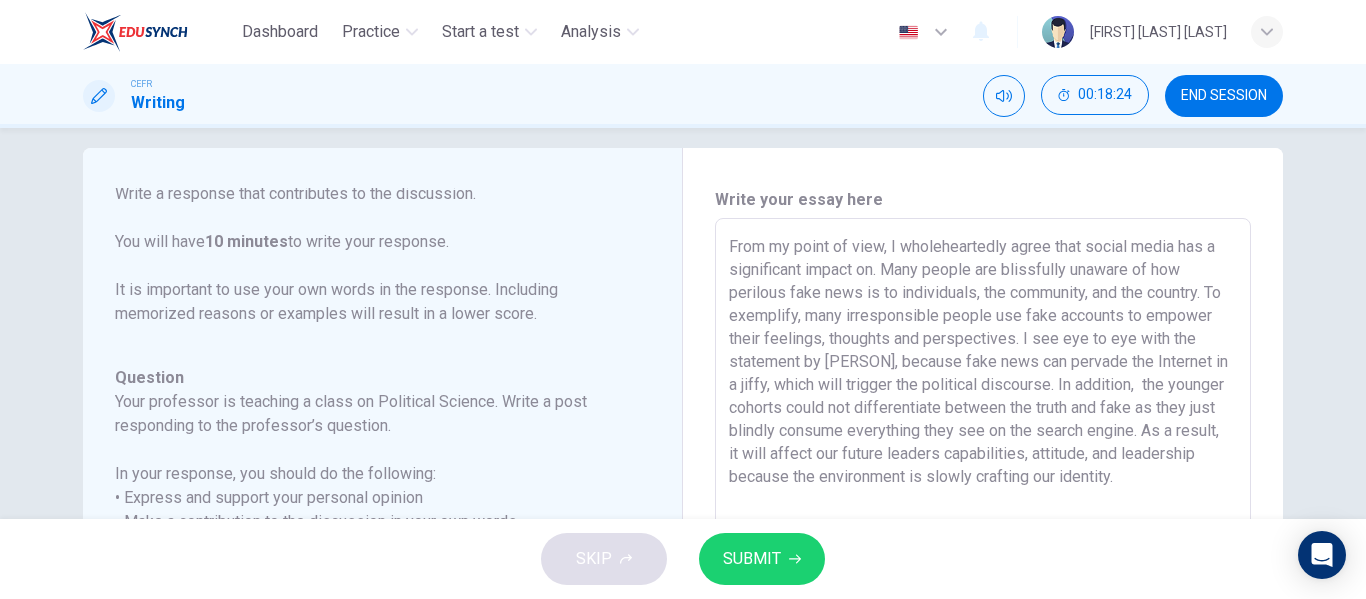 type on "From my point of view, I wholeheartedly agree that social media has a significant impact on. Many people are blissfully unaware of how perilous fake news is to individuals, the community, and the country. To exemplify, many irresponsible people use fake accounts to empower their feelings, thoughts and perspectives. I see eye to eye with the statement by [PERSON], because fake news can pervade the Internet in a jiffy, which will trigger the political discourse. In addition,  the younger cohorts could not differentiate between the truth and fake as they just blindly consume everything they see on the search engine. As a result, it will affect our future leaders capabilities, attitude, and leadership because the environment is slowly crafting our identity." 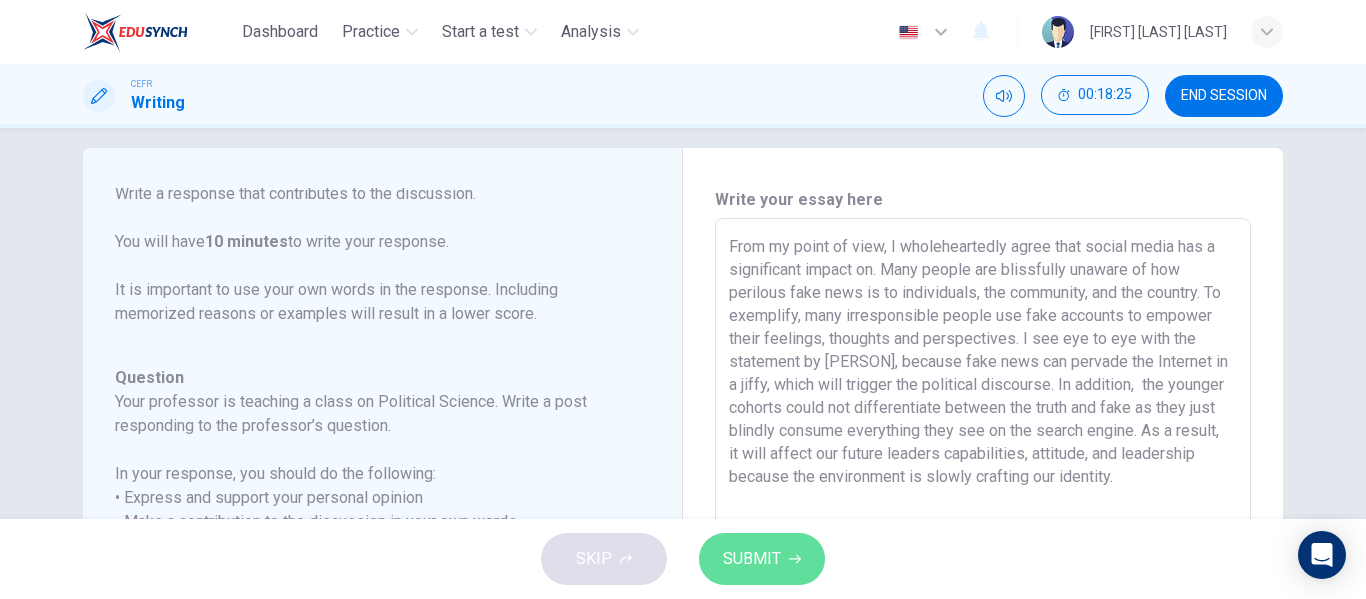 click on "SUBMIT" at bounding box center (752, 559) 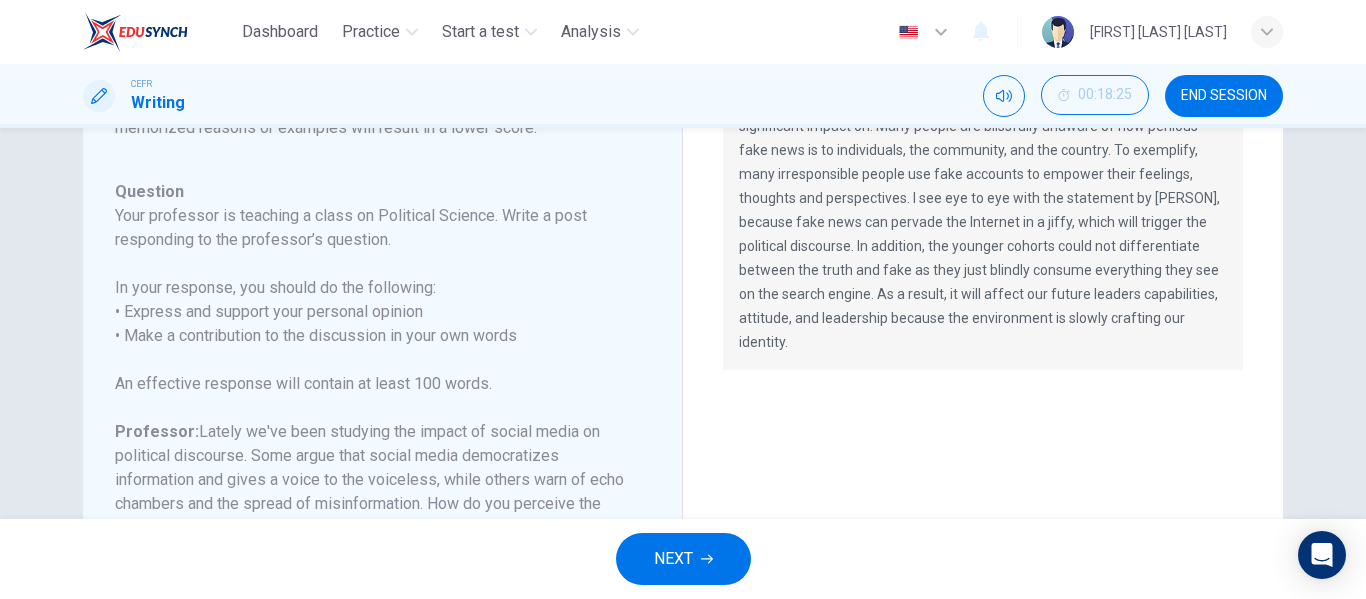 scroll, scrollTop: 105, scrollLeft: 0, axis: vertical 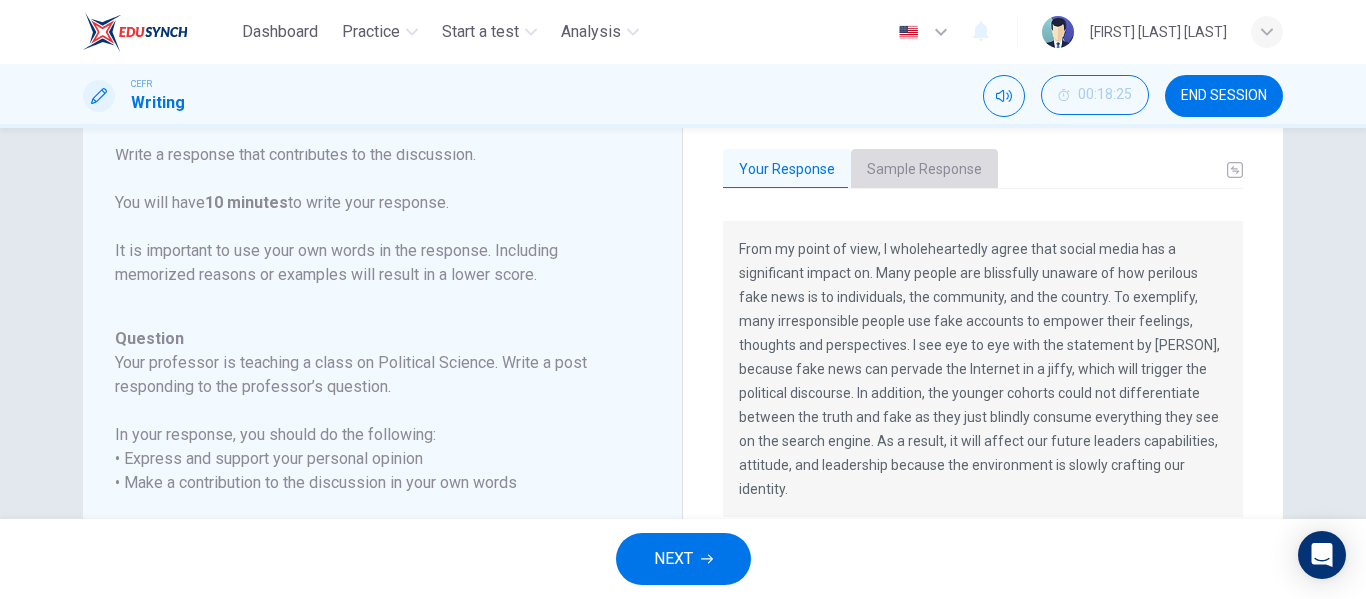 click on "Sample Response" at bounding box center (924, 170) 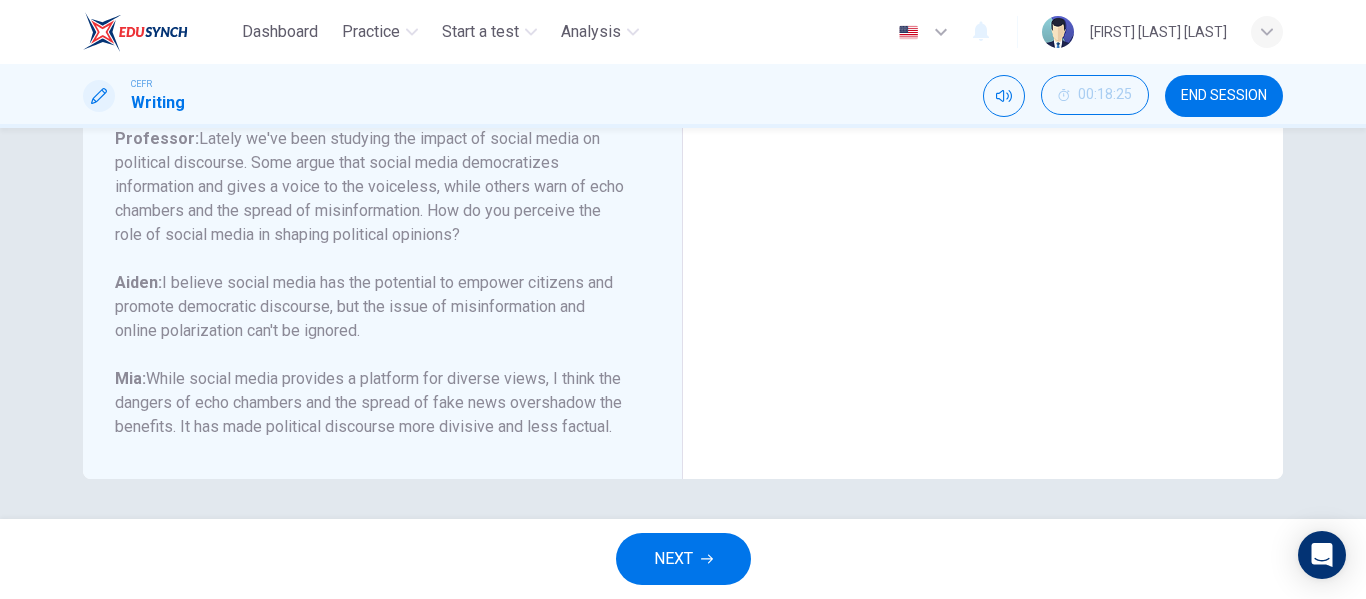 scroll, scrollTop: 0, scrollLeft: 0, axis: both 